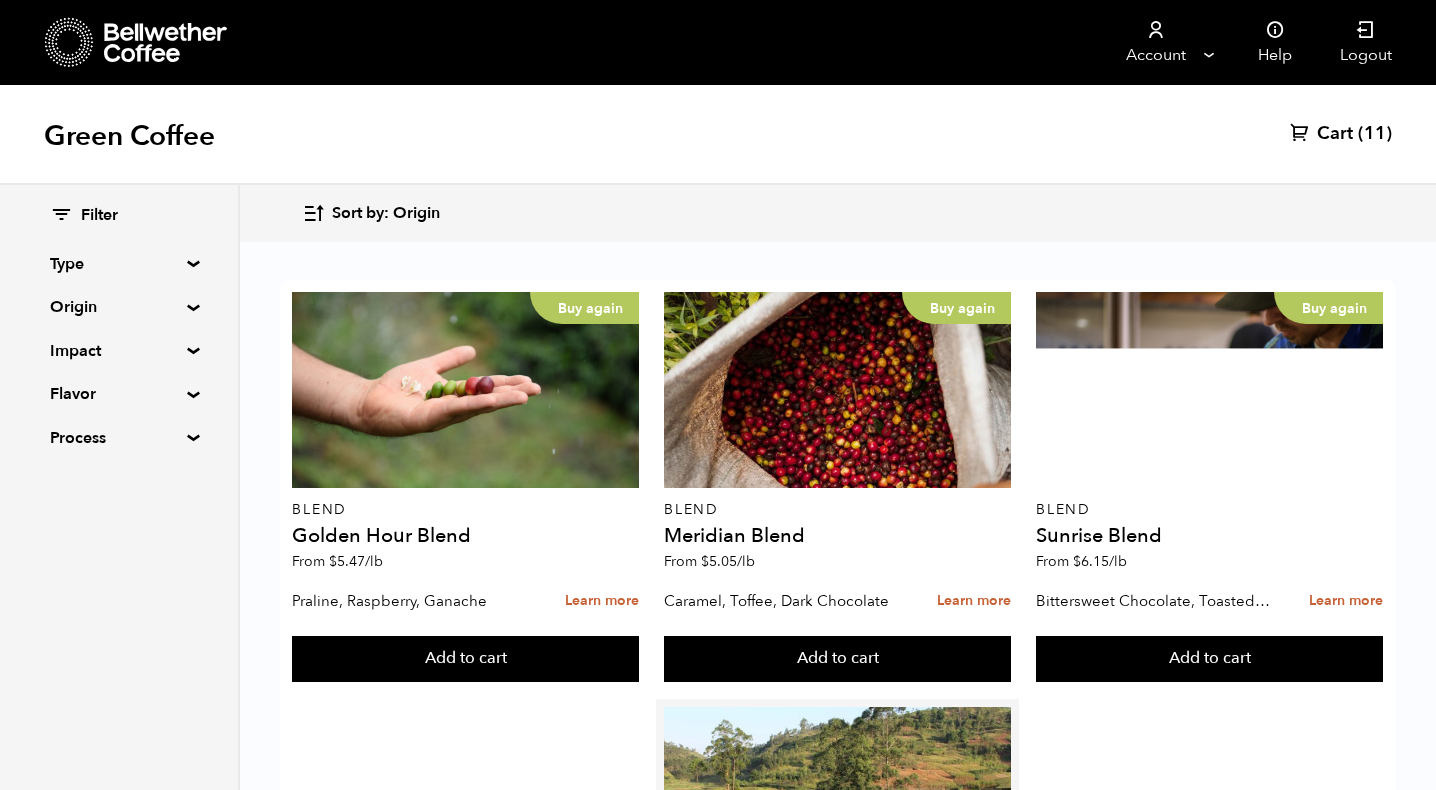 scroll, scrollTop: 0, scrollLeft: 0, axis: both 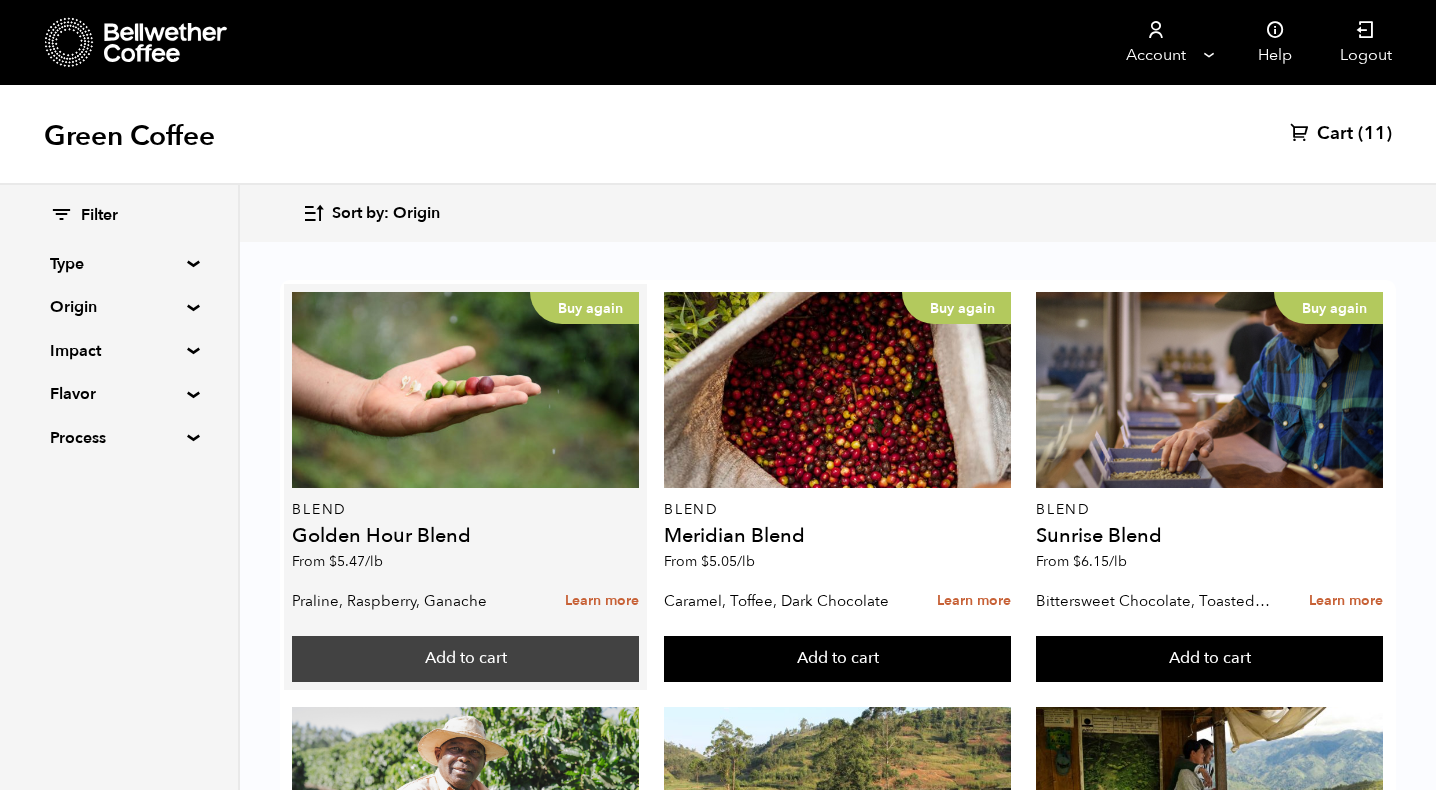 click on "Add to cart" at bounding box center (465, 659) 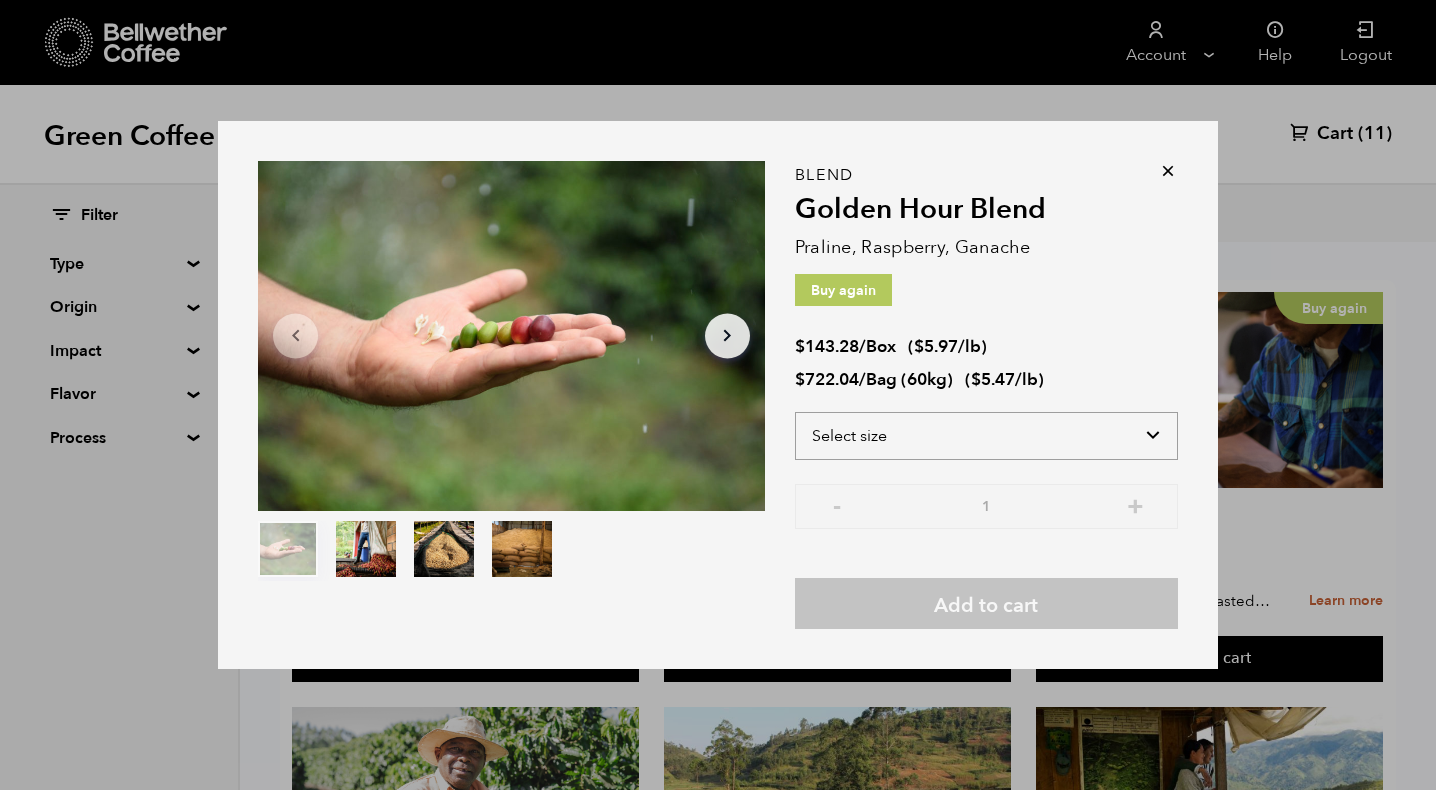 click on "Select size   Bag (60kg) (132 lbs) Box (24 lbs)" at bounding box center (986, 436) 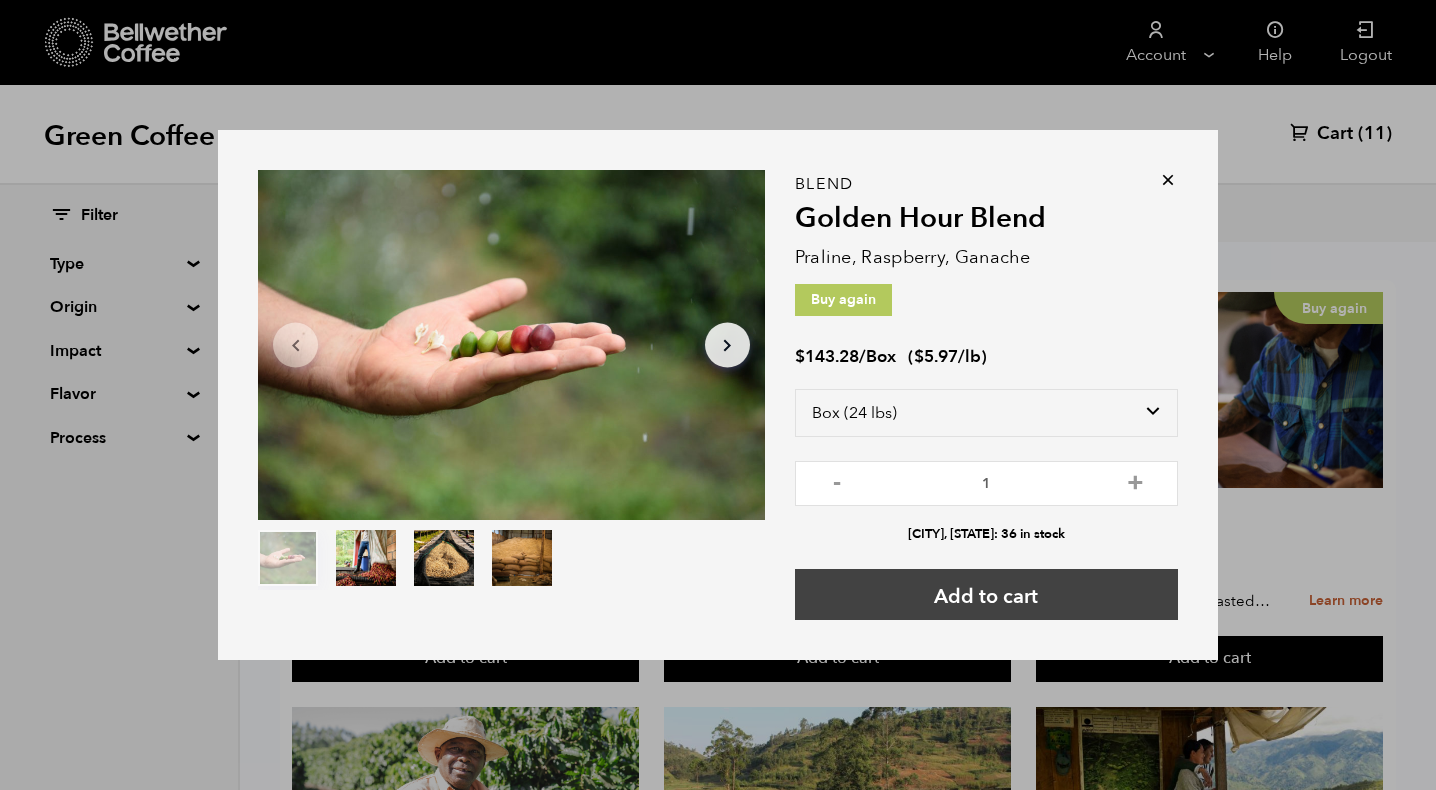 click on "Add to cart" at bounding box center (986, 594) 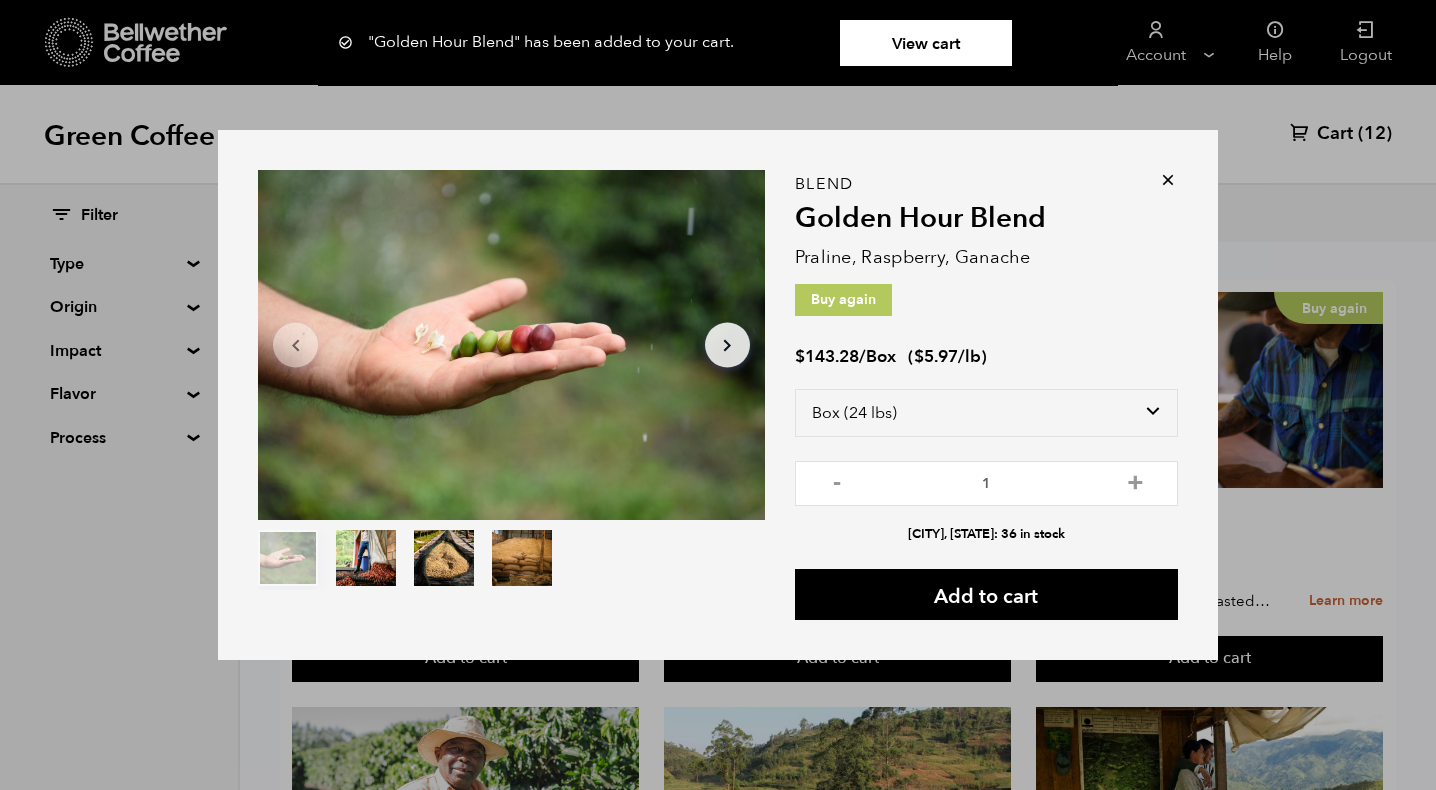 click on "View cart" at bounding box center [926, 43] 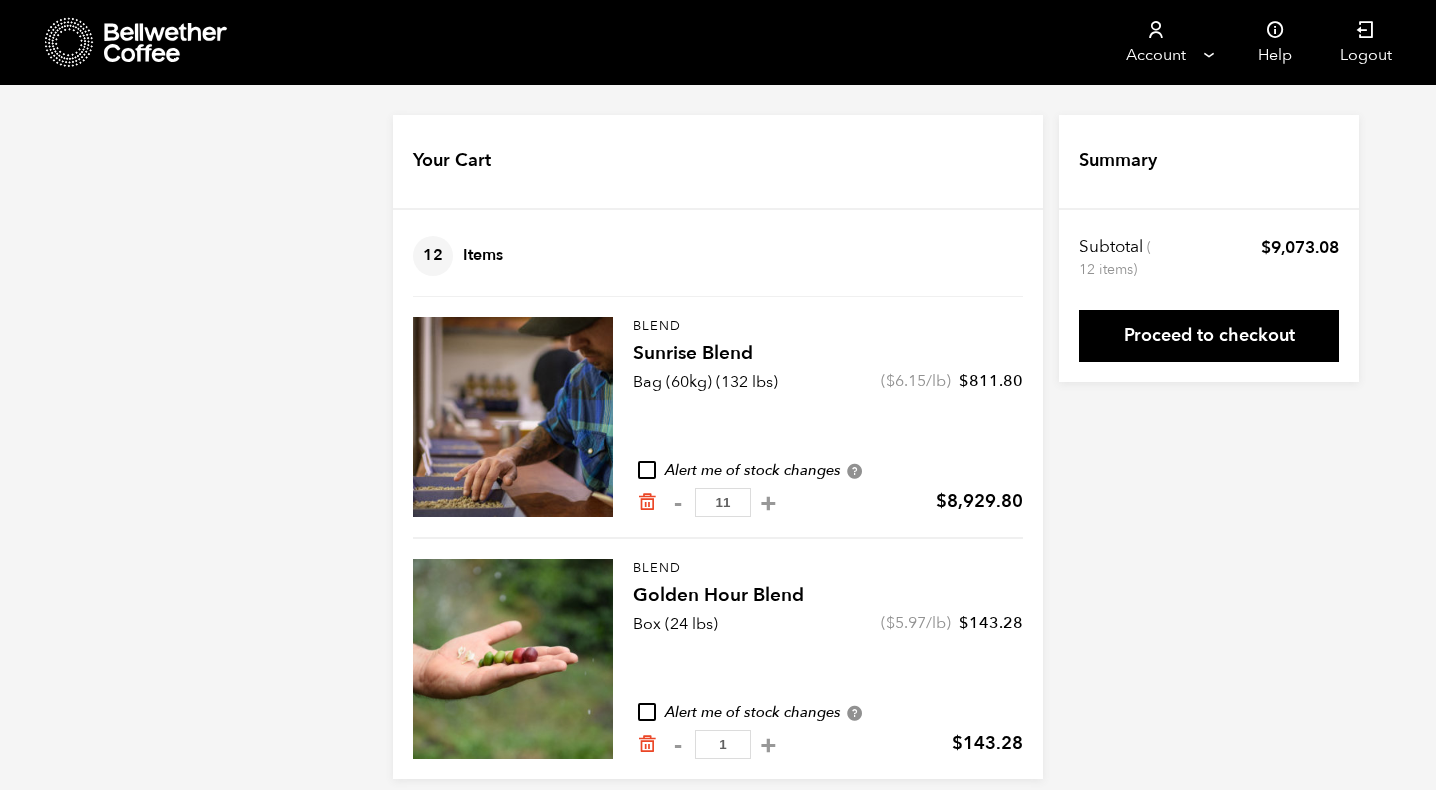 scroll, scrollTop: 20, scrollLeft: 0, axis: vertical 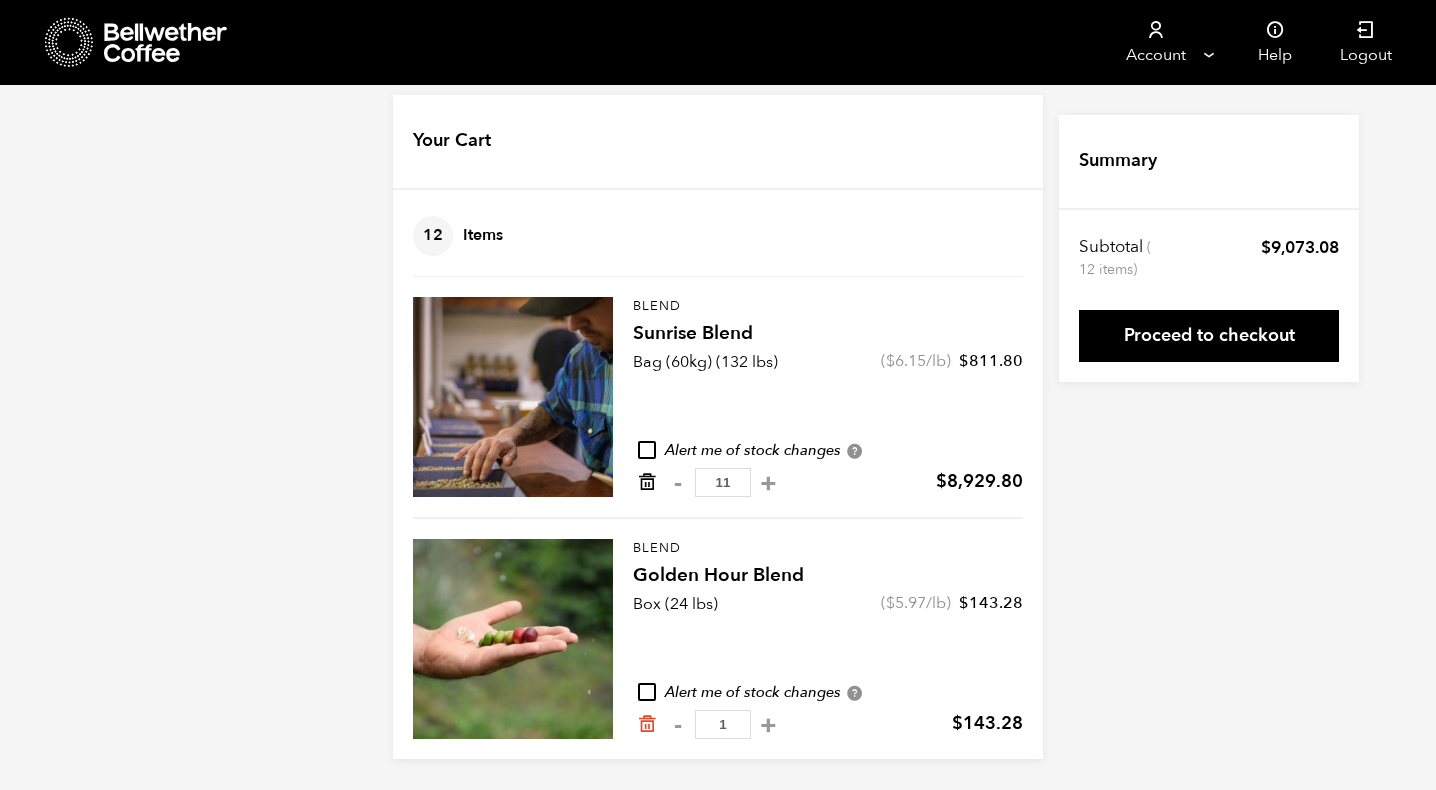 click at bounding box center (647, 482) 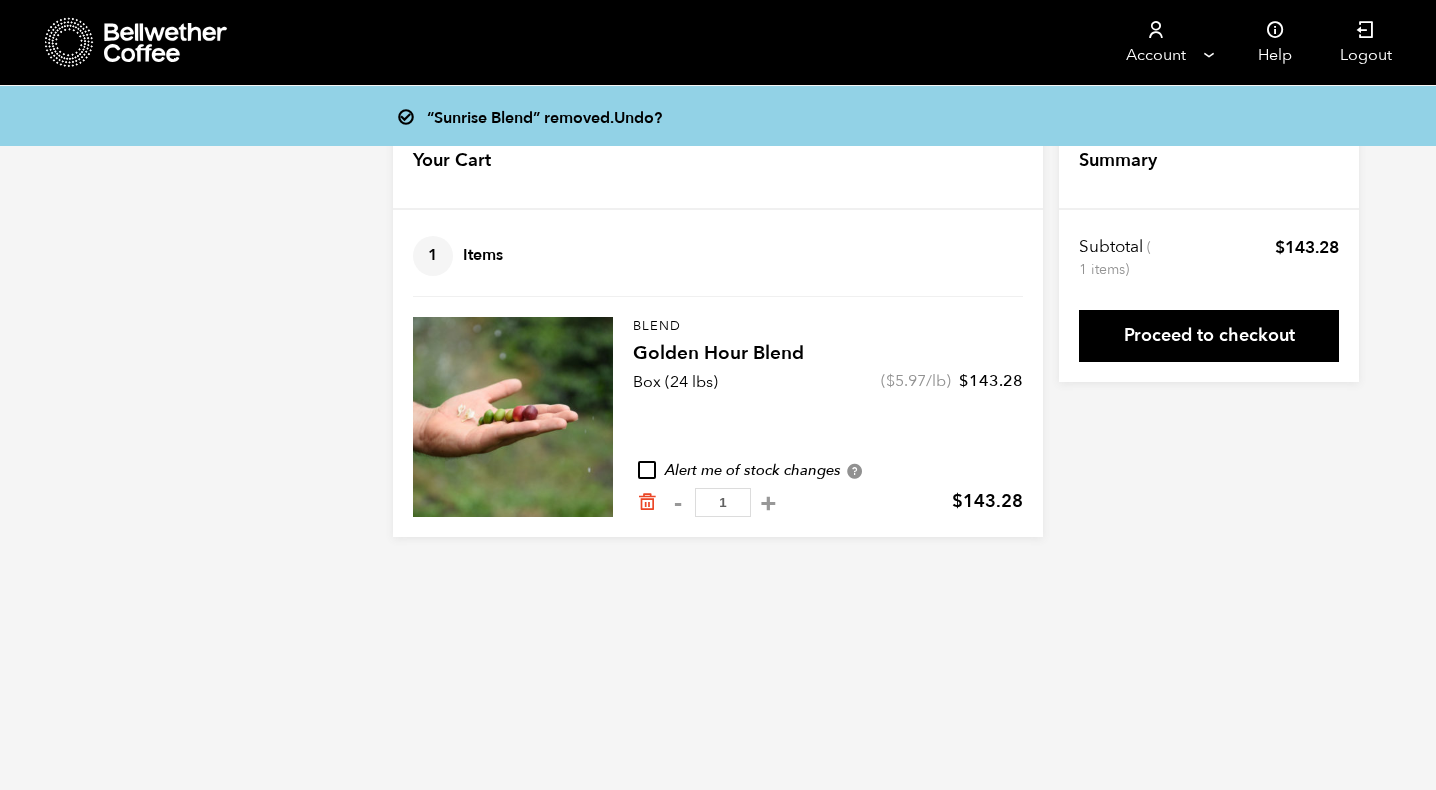 scroll, scrollTop: 0, scrollLeft: 0, axis: both 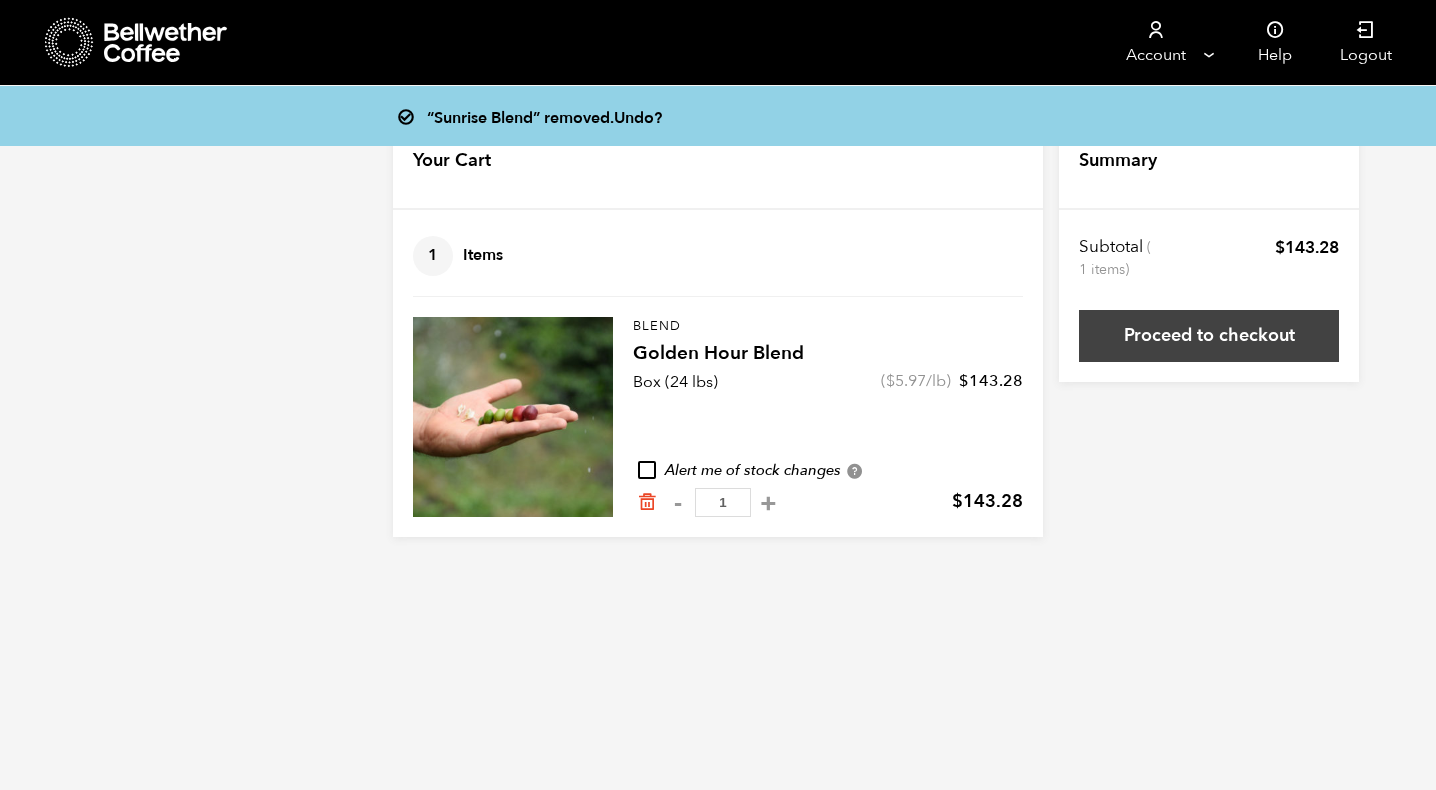 click on "Proceed to checkout" at bounding box center [1209, 336] 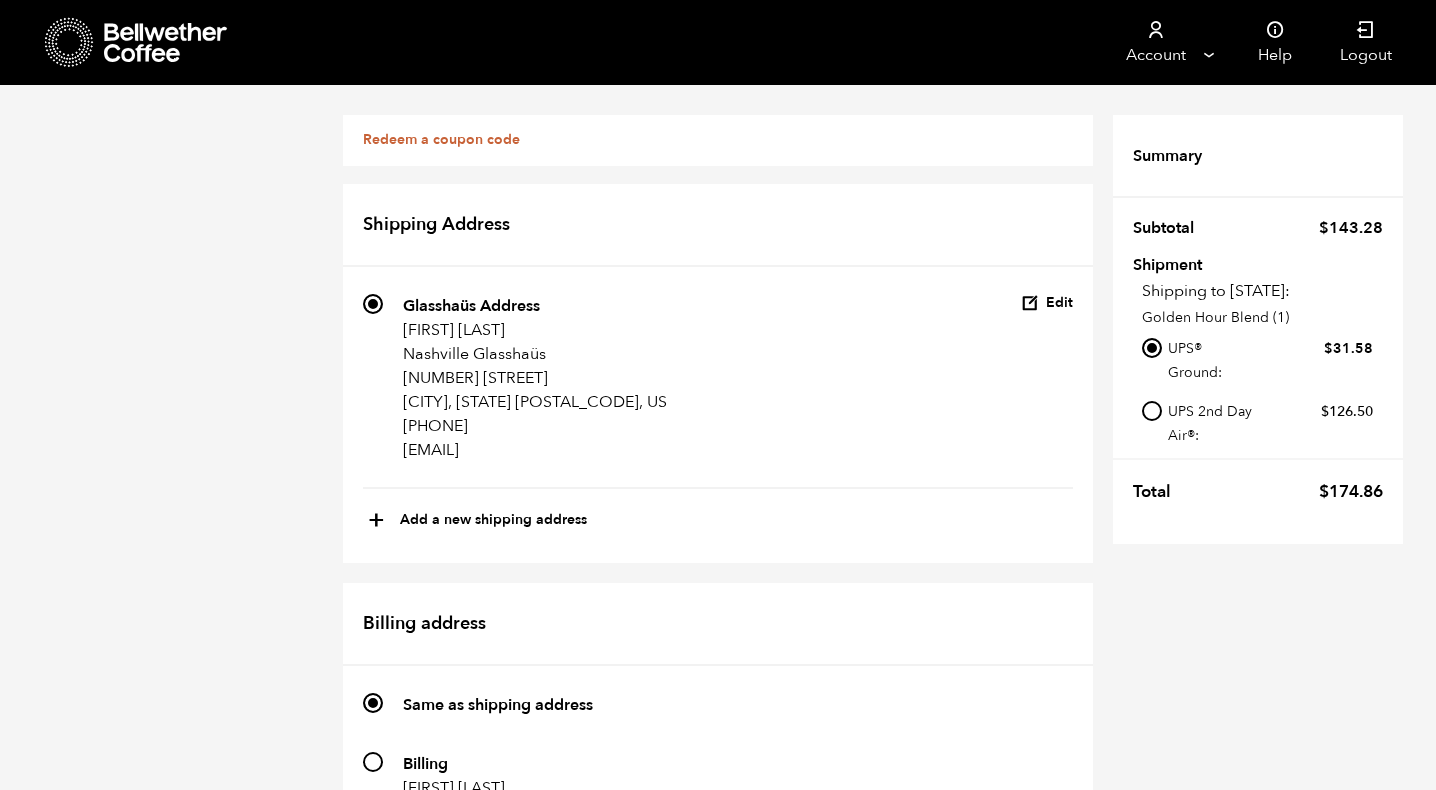 scroll, scrollTop: 531, scrollLeft: 0, axis: vertical 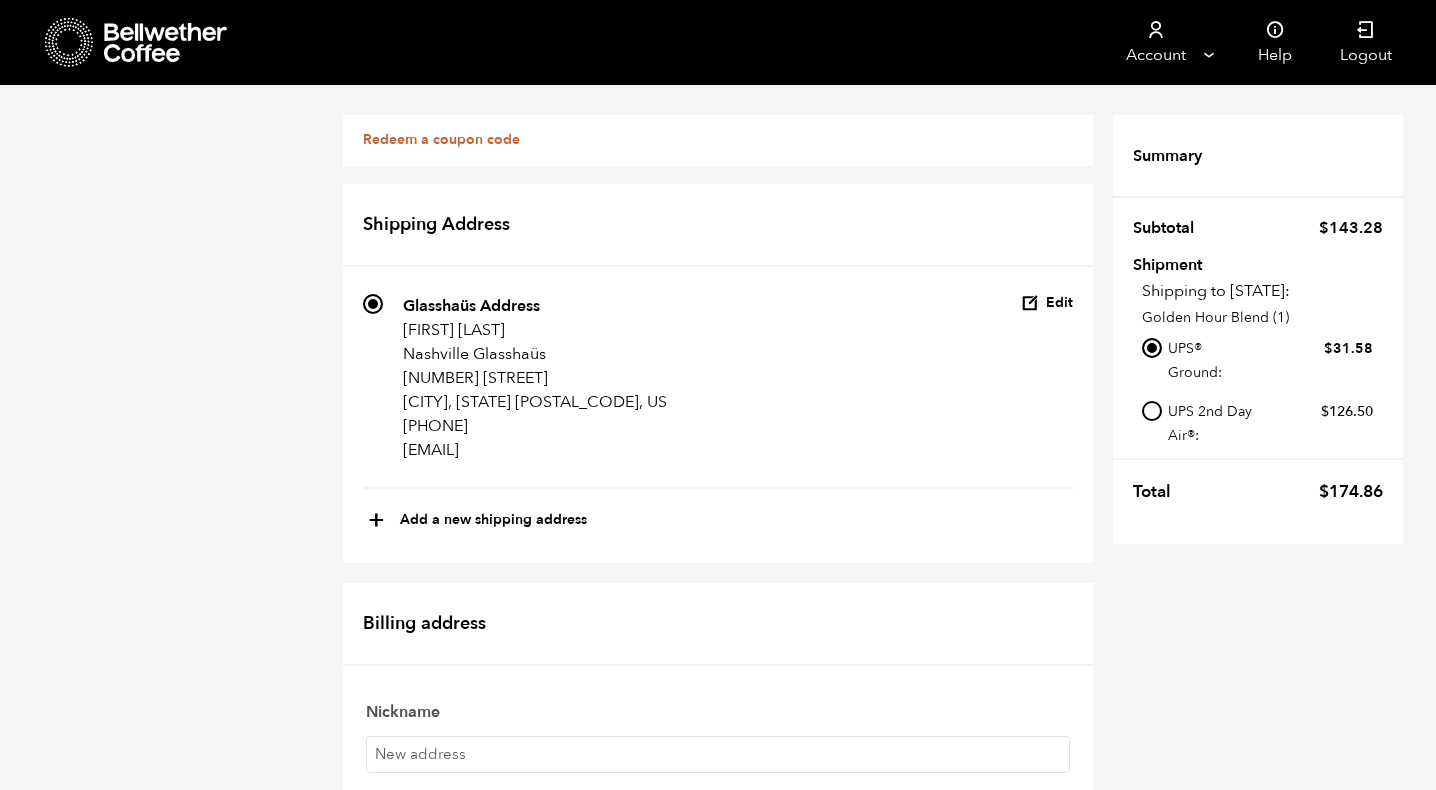 click on "Shipping Address         [NUMBER]       Glasshaüs Address   [FIRST] [LAST]   Nashville Glasshaüs       [NUMBER] [STREET]       [CITY], [STATE] [POSTAL_CODE], US [PHONE]   [EMAIL]
Edit
+  Add a new shipping address
Are you sure you would like to remove this address?   Cancel   Ok             Nickname   Glasshaüs Address   First name  * [FIRST] Last name  * [LAST] Company name  (optional) Nashville Glasshaüs Country / Region  * Select a country / region… Afghanistan Åland Islands Albania Algeria American Samoa Andorra Angola Anguilla Antarctica Antigua and Barbuda Argentina Armenia Aruba Australia Austria Azerbaijan Bahamas Bahrain Bangladesh Barbados Belarus Belau Belgium Belize Benin Bermuda Bhutan Chad" at bounding box center [718, 1315] 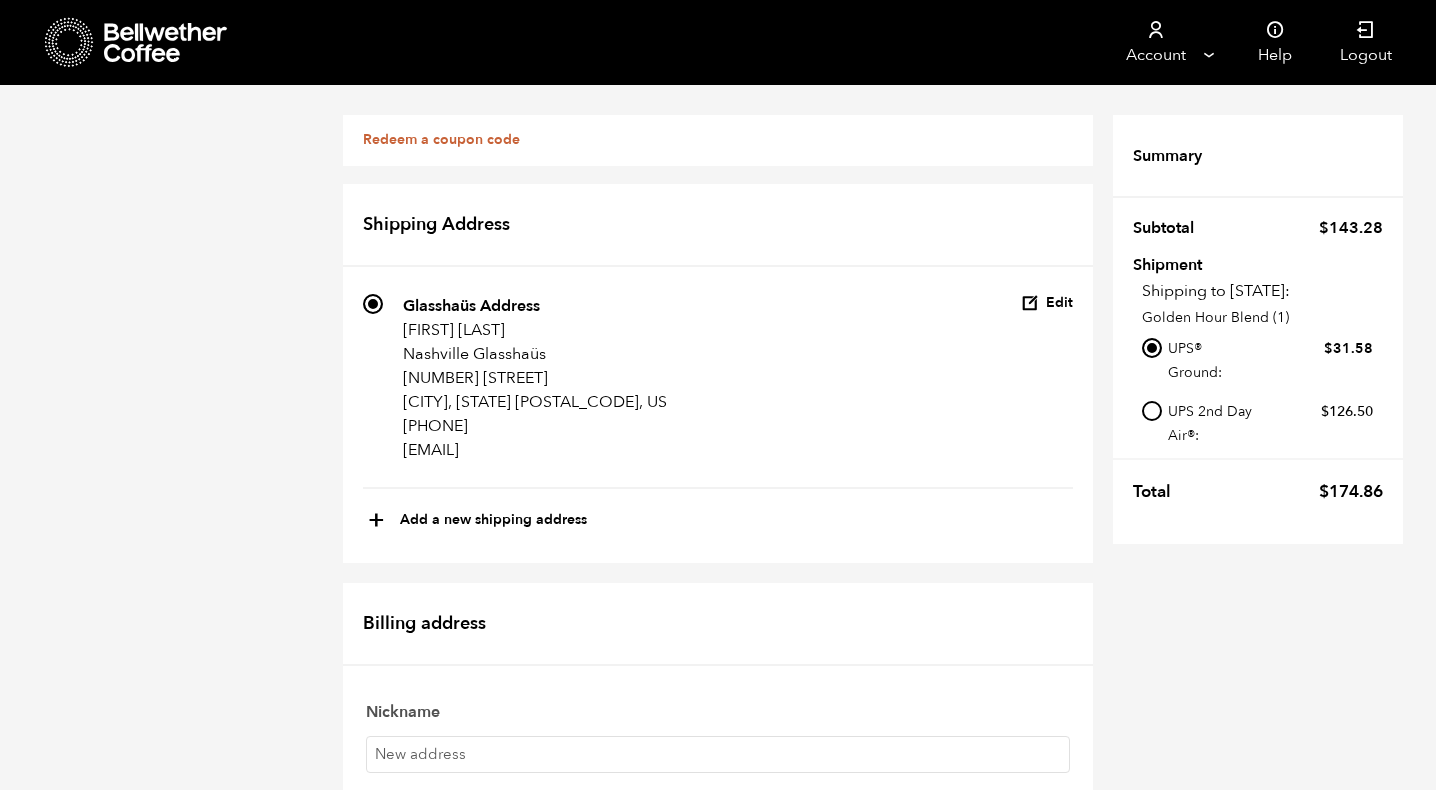 click on "Nickname" at bounding box center [718, 754] 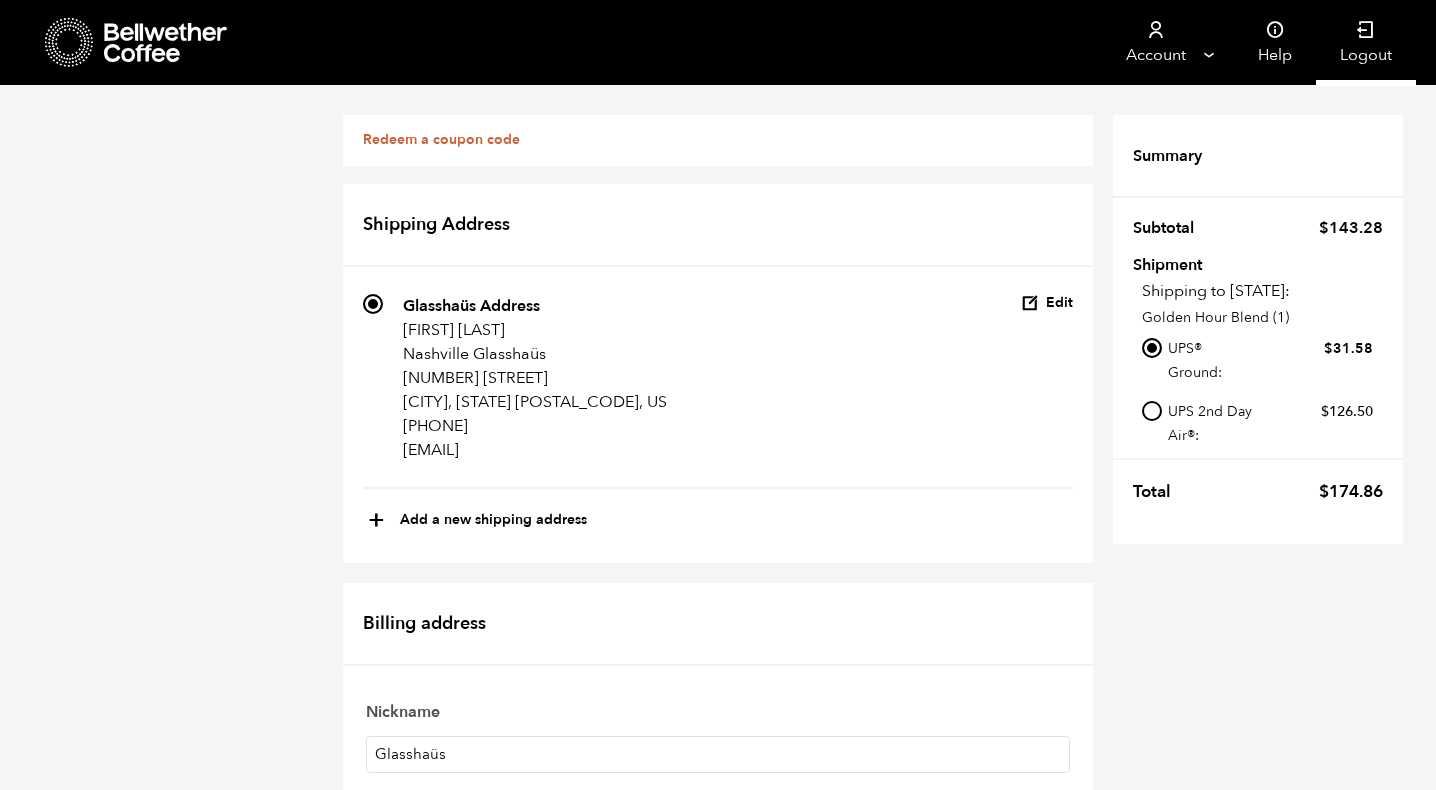 type on "Glasshaüs" 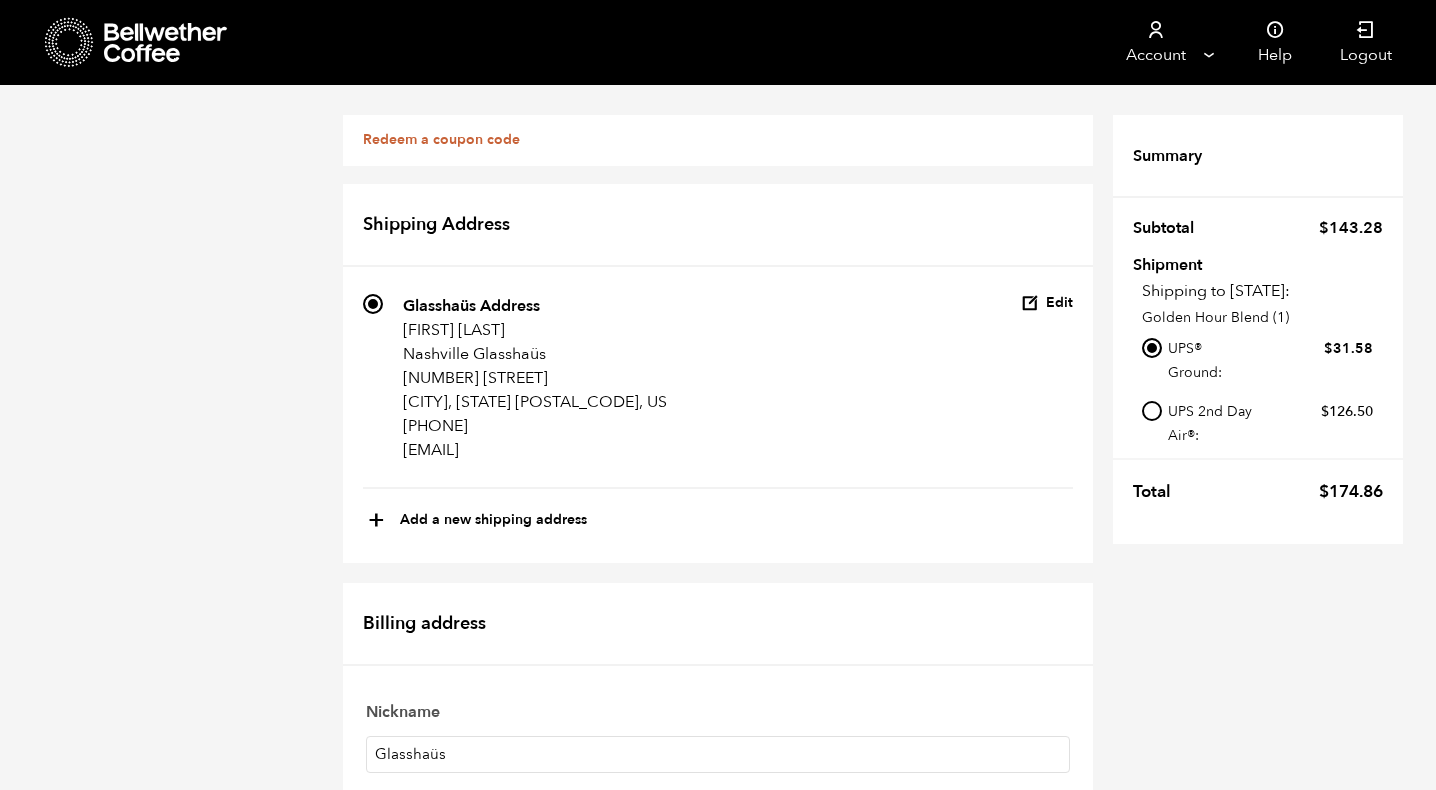 scroll, scrollTop: 0, scrollLeft: 0, axis: both 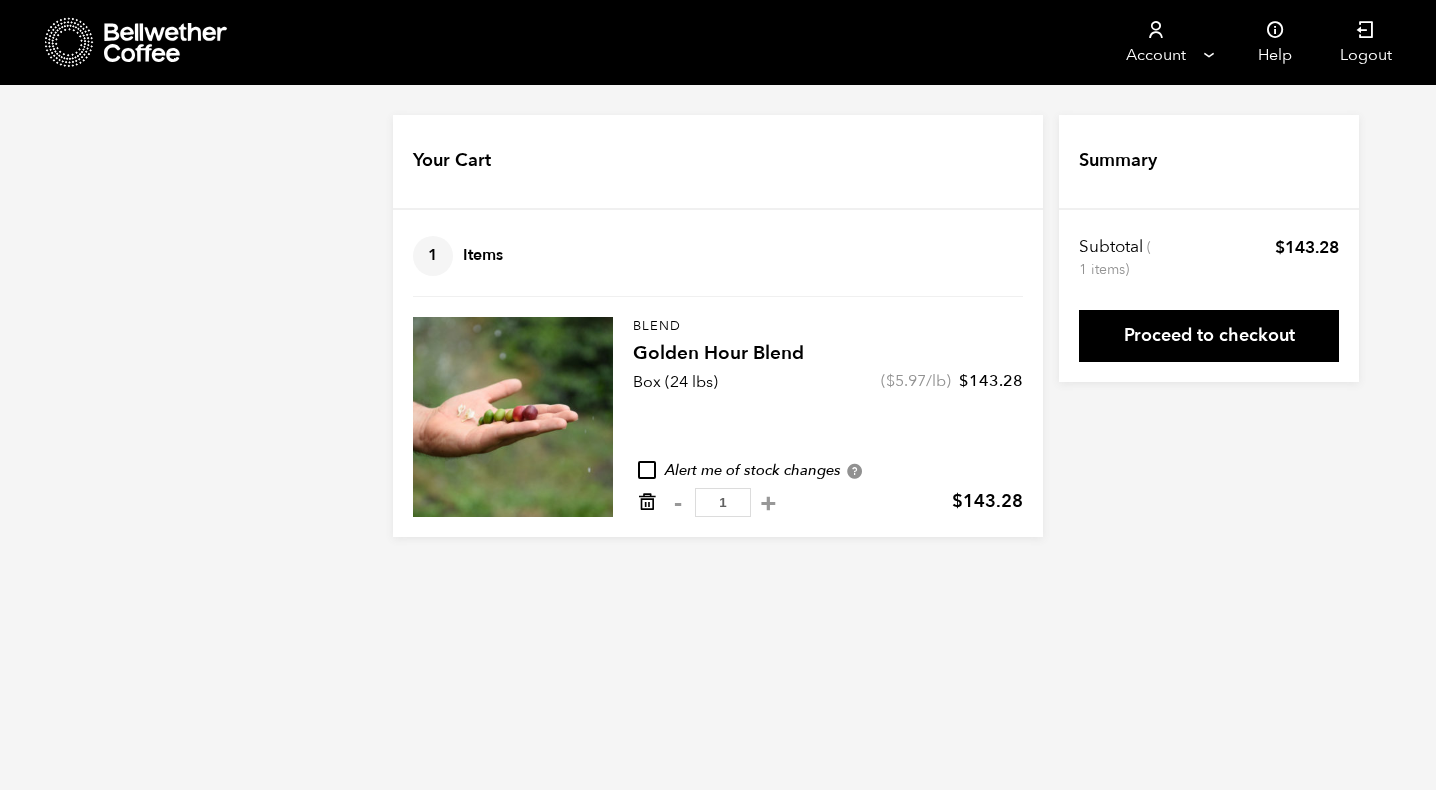 click at bounding box center [647, 502] 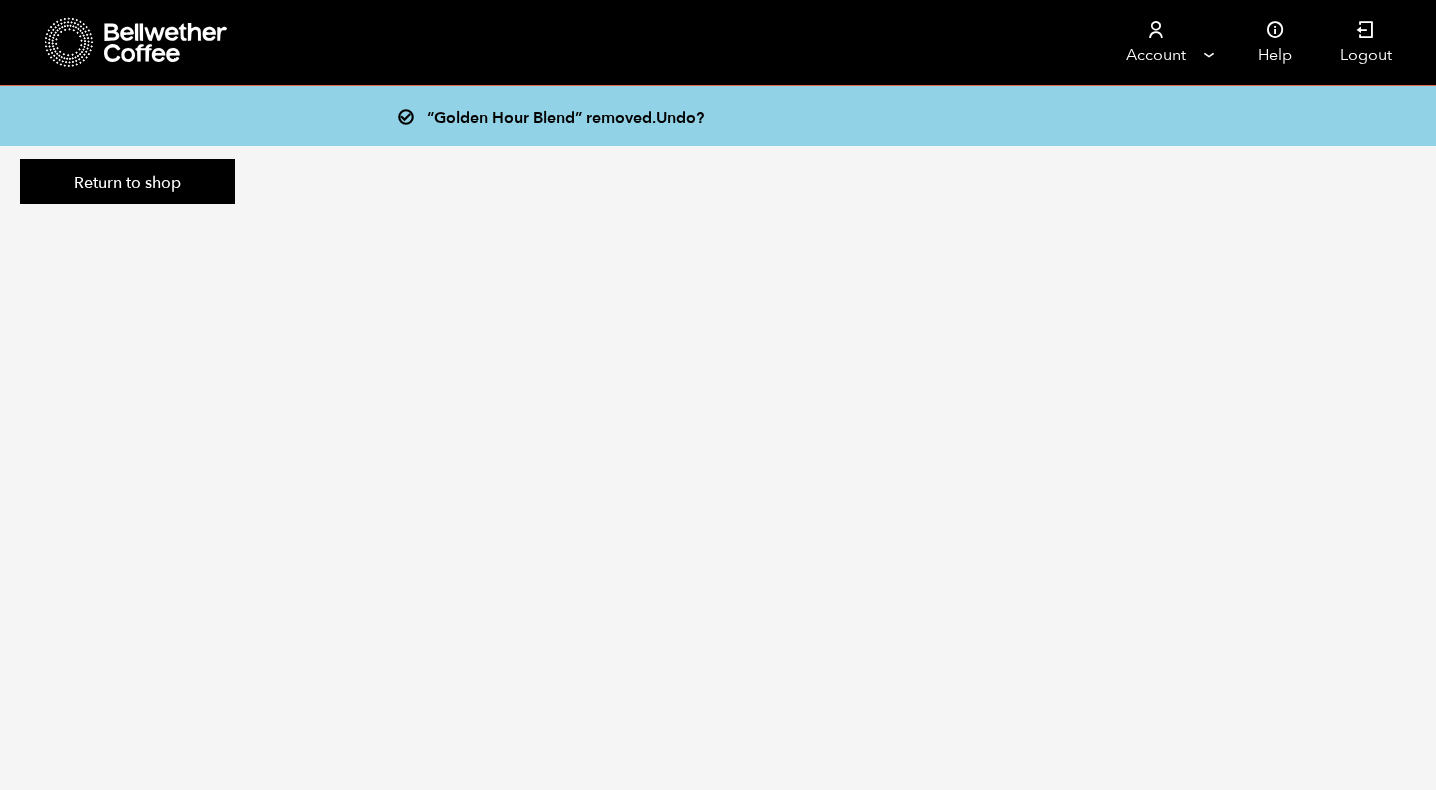 scroll, scrollTop: 0, scrollLeft: 0, axis: both 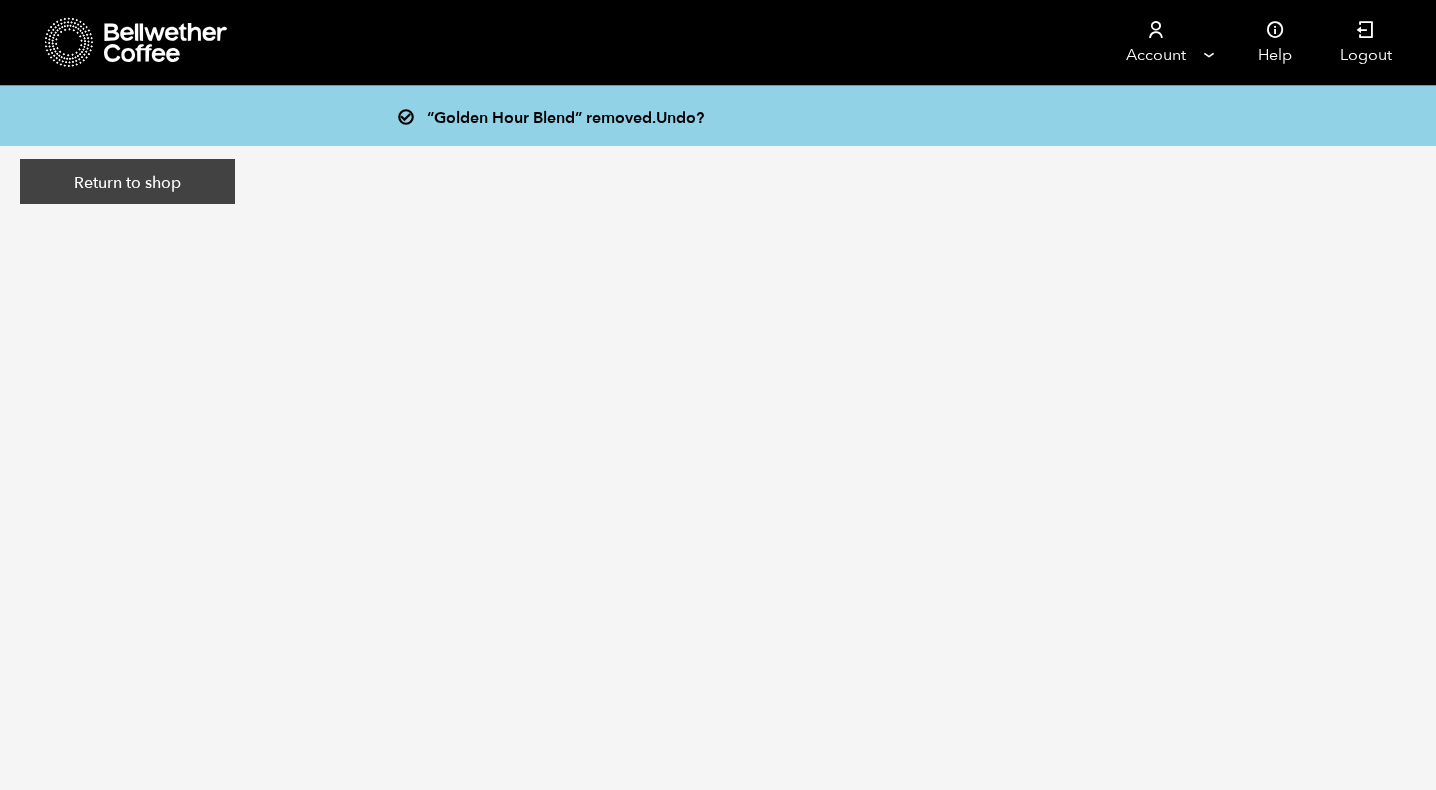 click on "Return to shop" at bounding box center [127, 182] 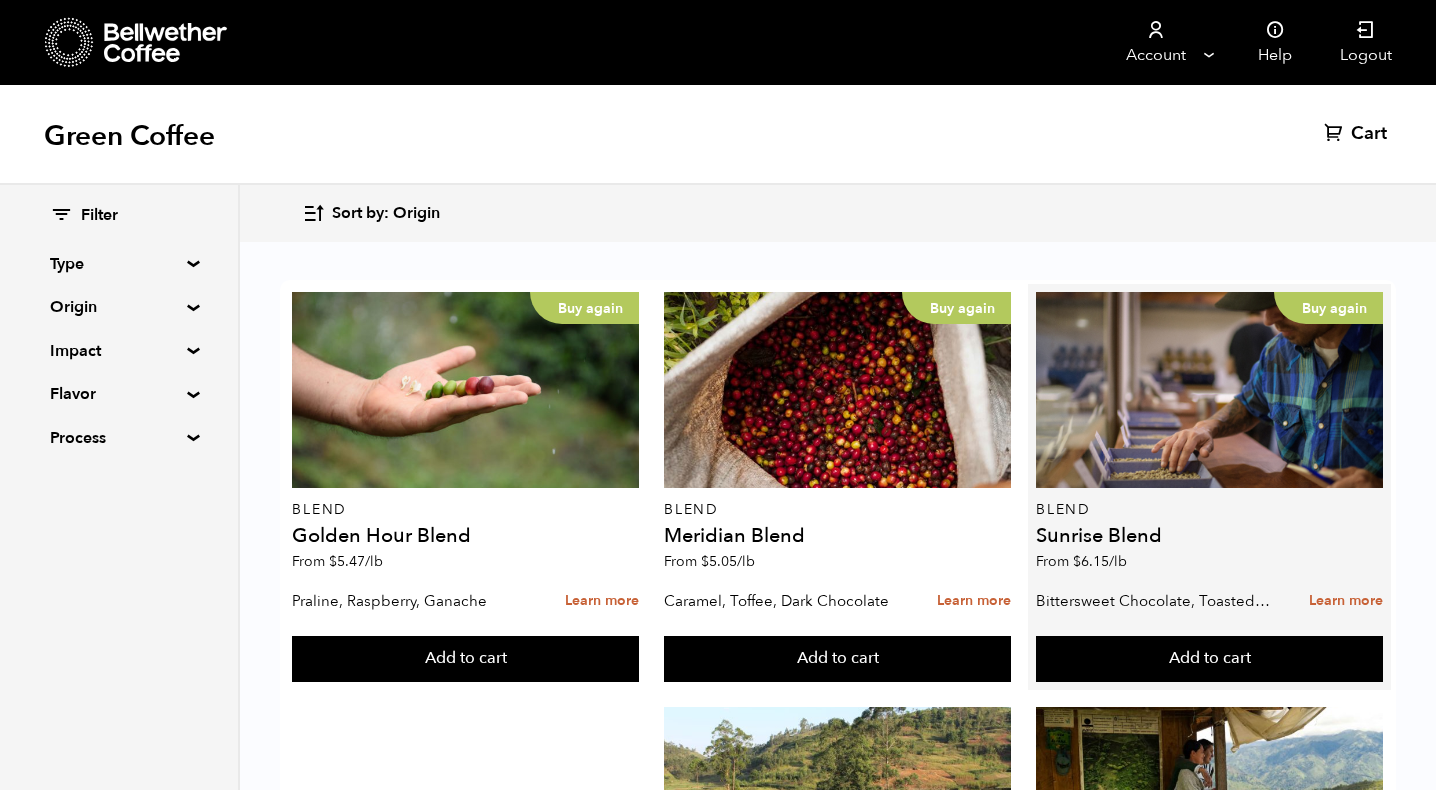 scroll, scrollTop: 0, scrollLeft: 0, axis: both 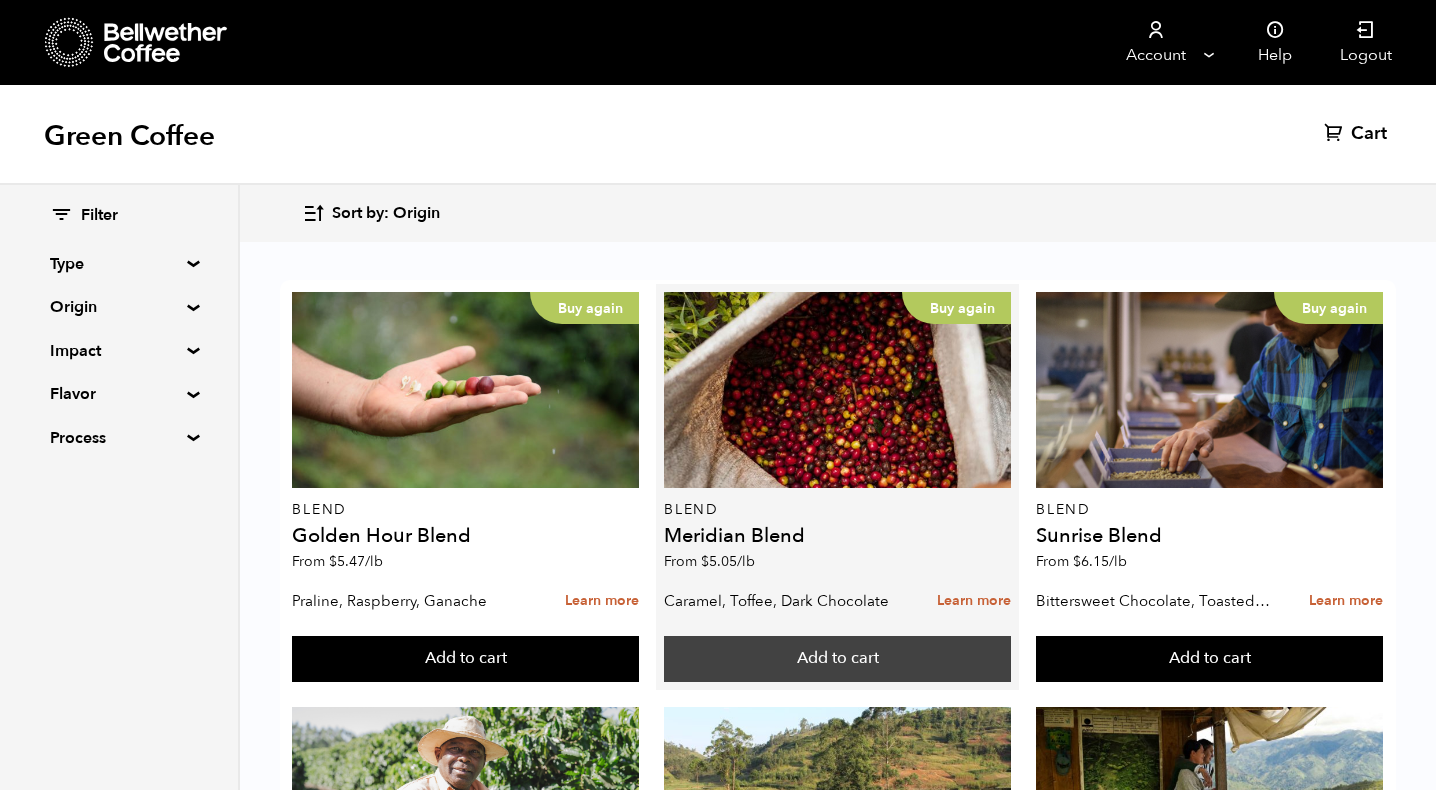 click on "Add to cart" at bounding box center [465, 659] 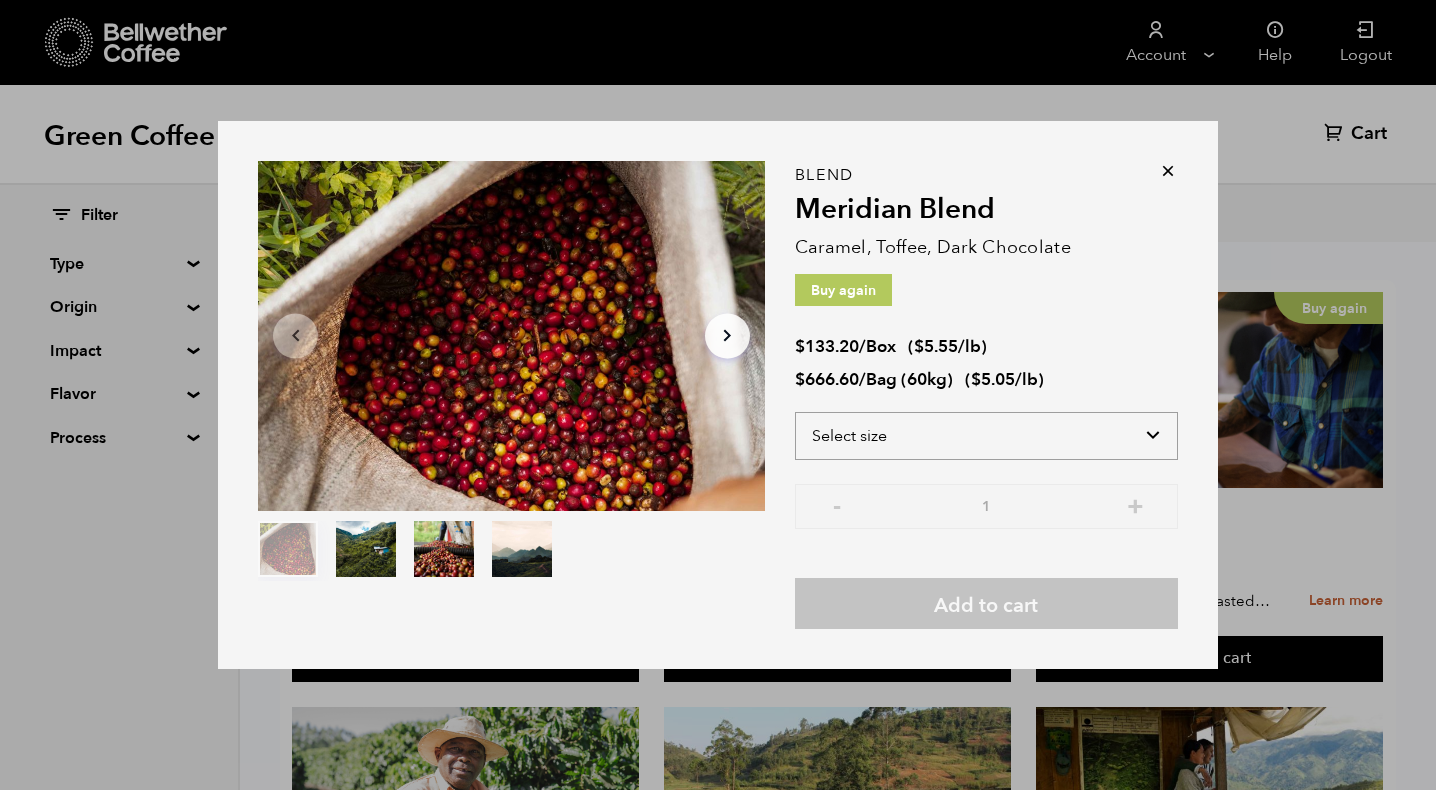 click on "Select size   Bag (60kg) (132 lbs) Box (24 lbs)" at bounding box center (986, 436) 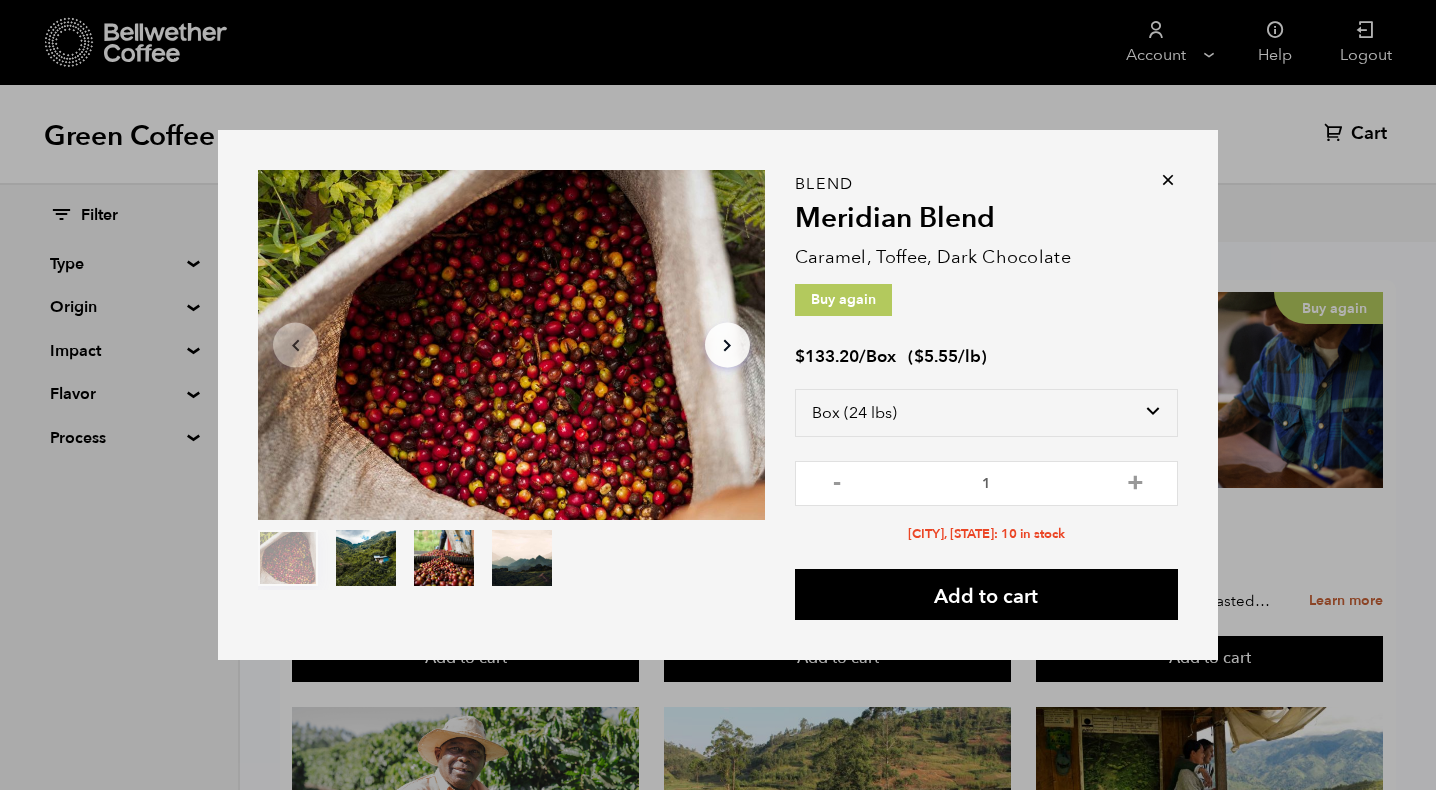 click on "Item 1 of 4           Arrow Left Arrow Right item 0 item 1 item 2 item 3 Item 1 of 4
Blend
Meridian Blend   Caramel, Toffee, Dark Chocolate   Buy again
$ 133.20 / Box
( $ 5.55 /lb )
Select size   Bag (60kg) (132 lbs) Box (24 lbs)   -   1   +
Alameda, CA: 10 in stock
Add to cart" at bounding box center [718, 395] 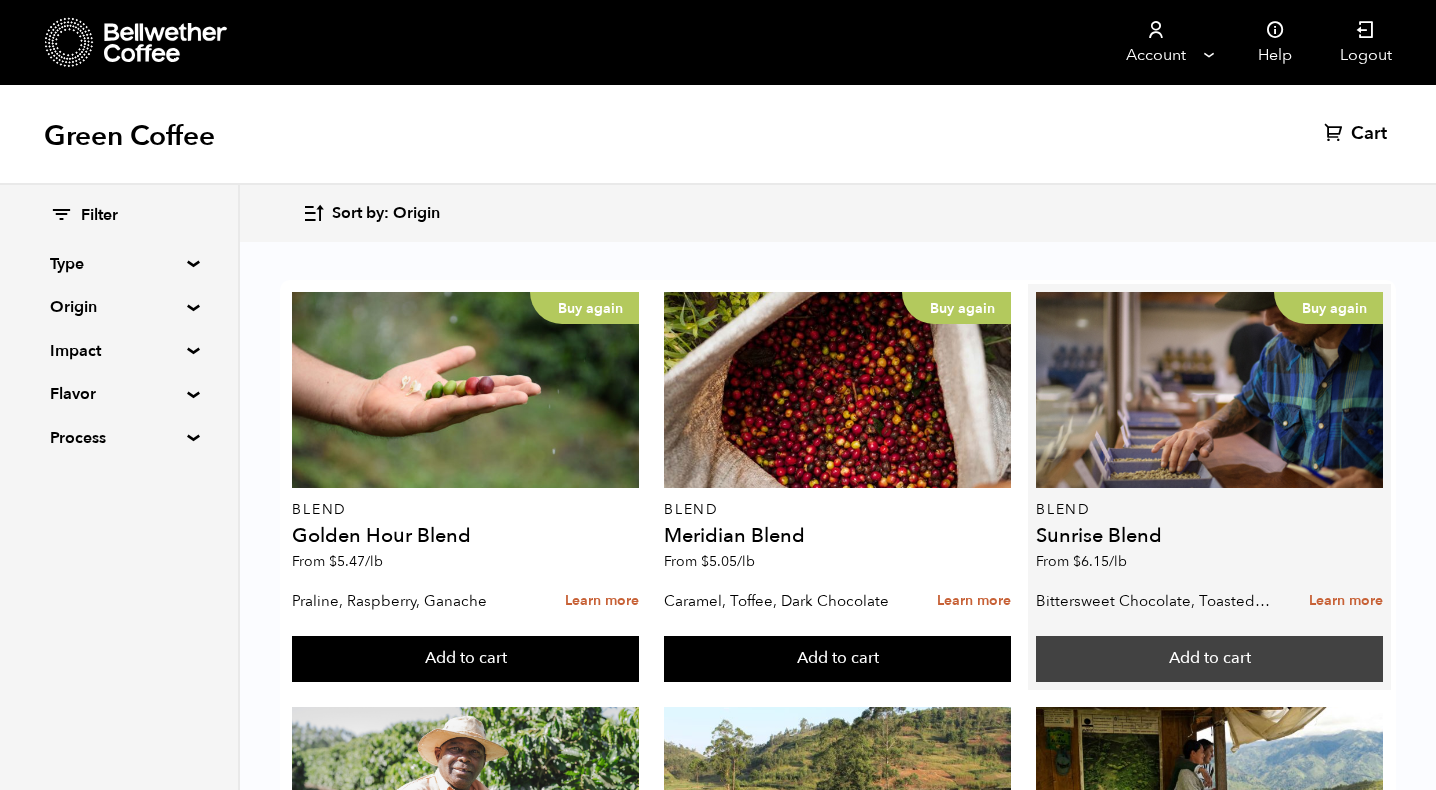 click on "Add to cart" at bounding box center [465, 659] 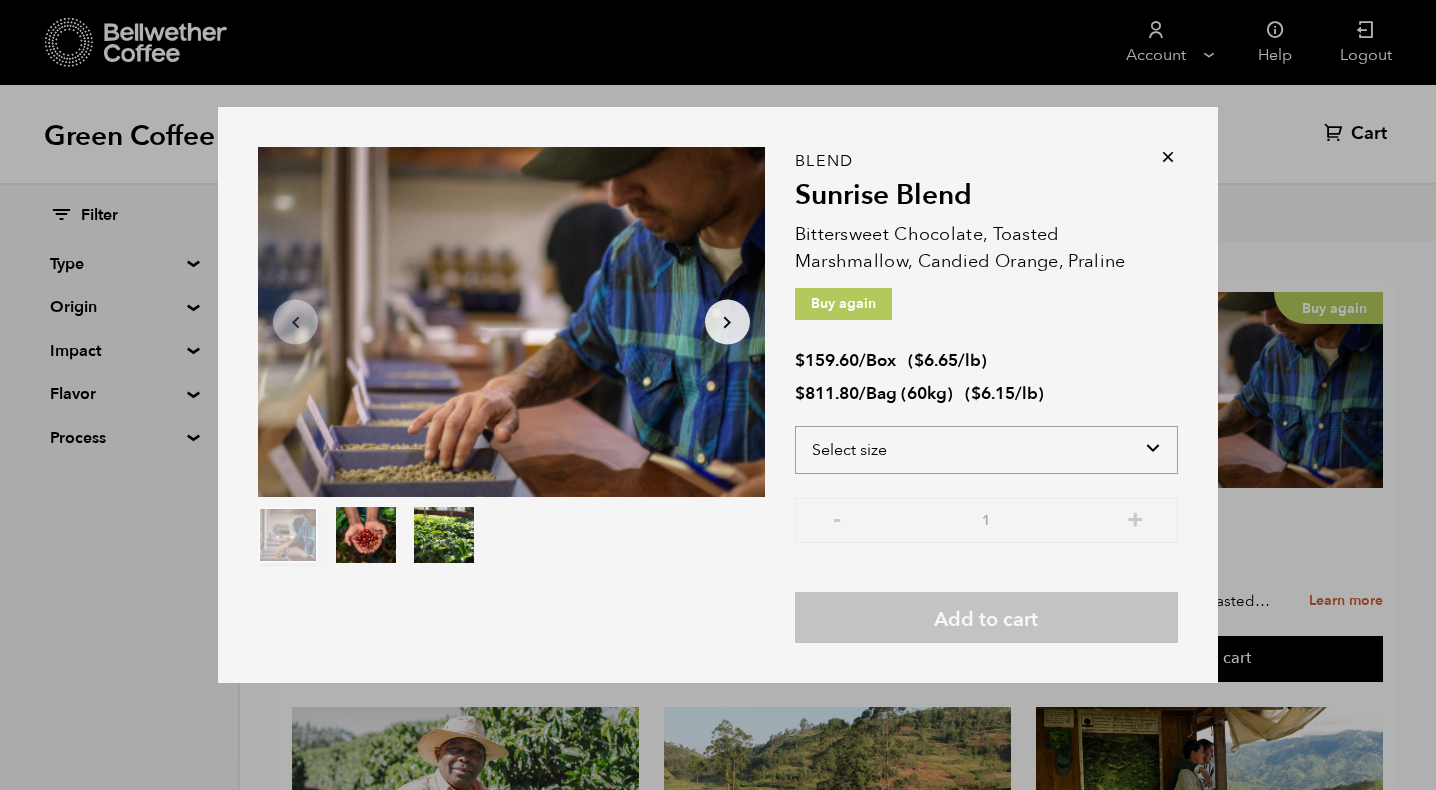 click on "Select size   Bag (60kg) (132 lbs) Box (24 lbs)" at bounding box center (986, 450) 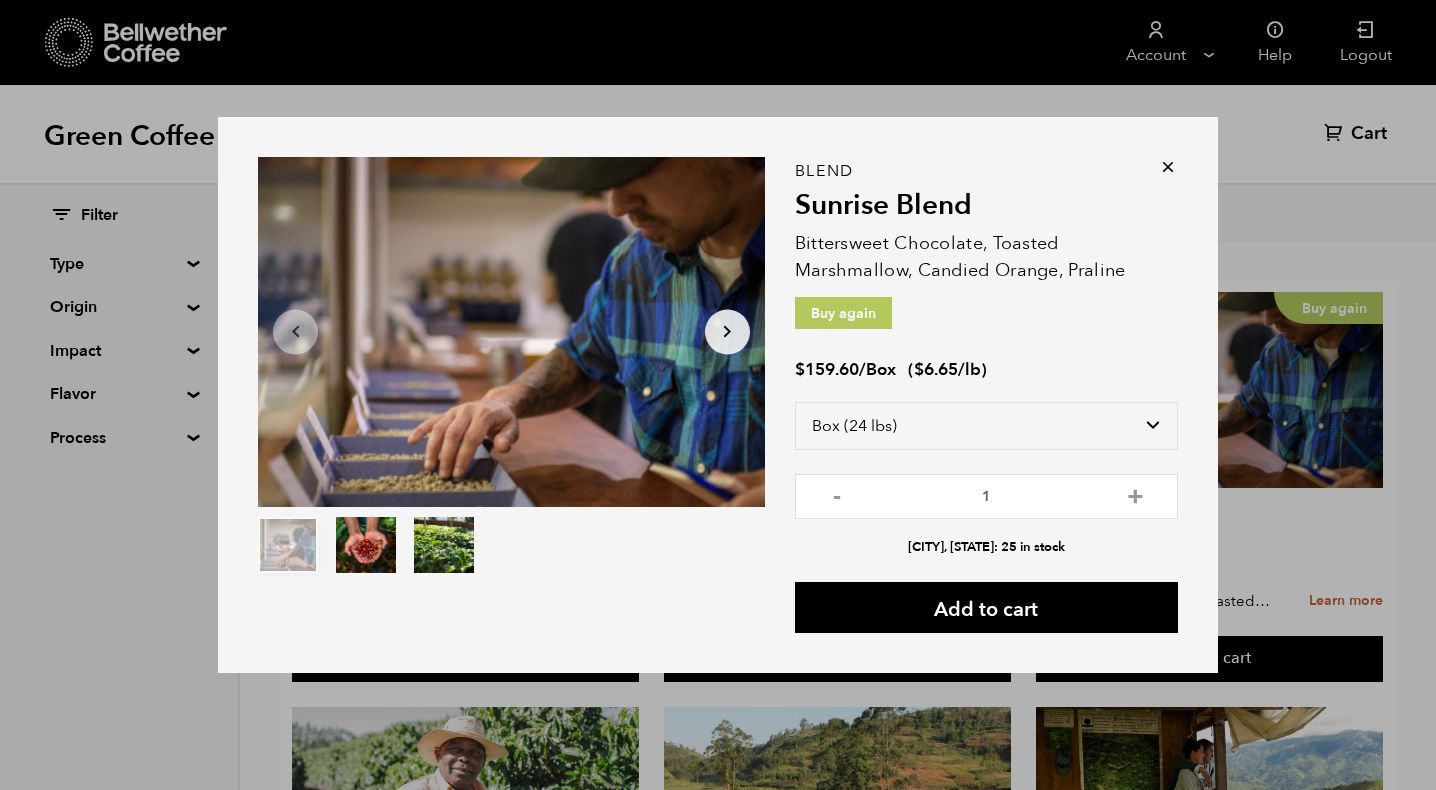 click at bounding box center (1168, 167) 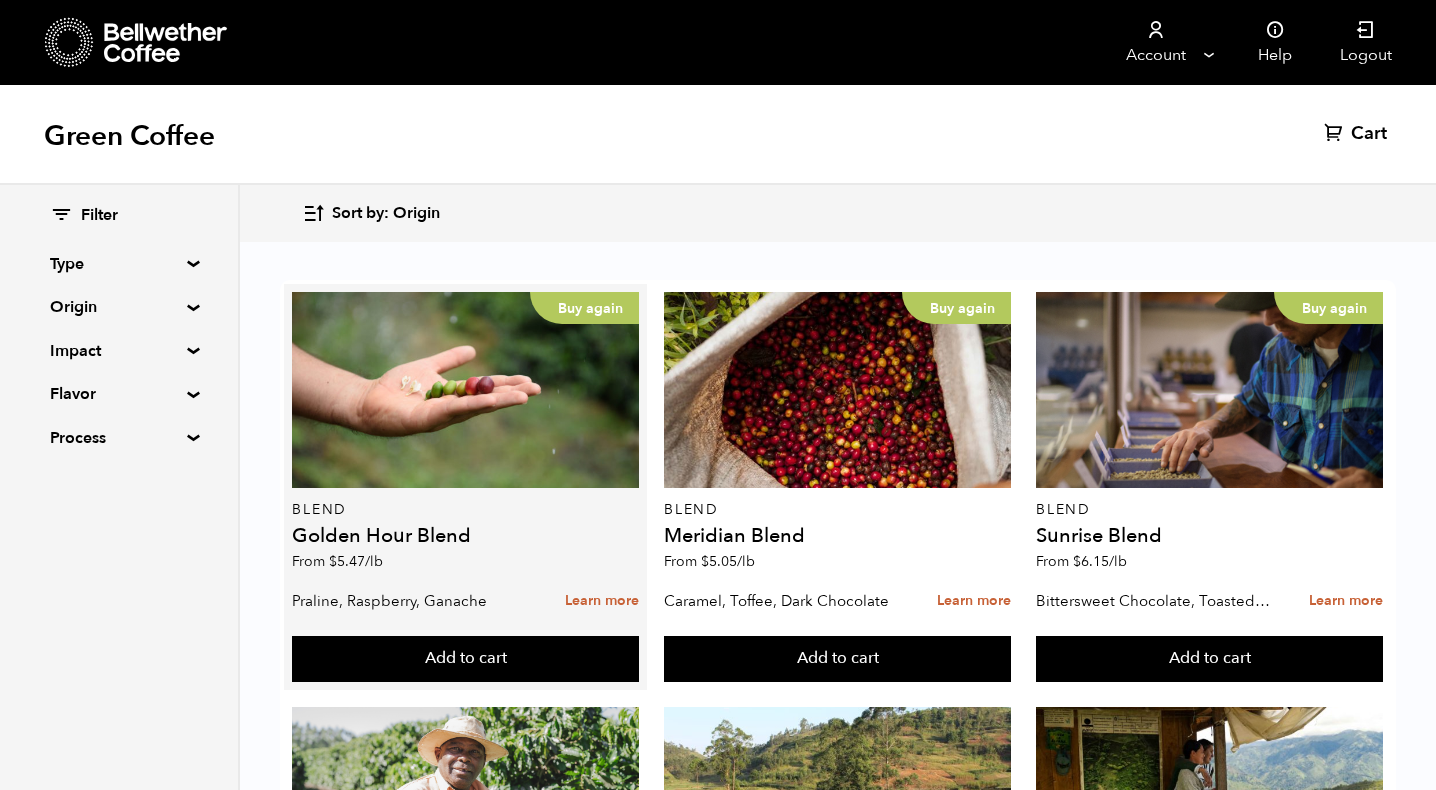 scroll, scrollTop: 503, scrollLeft: 0, axis: vertical 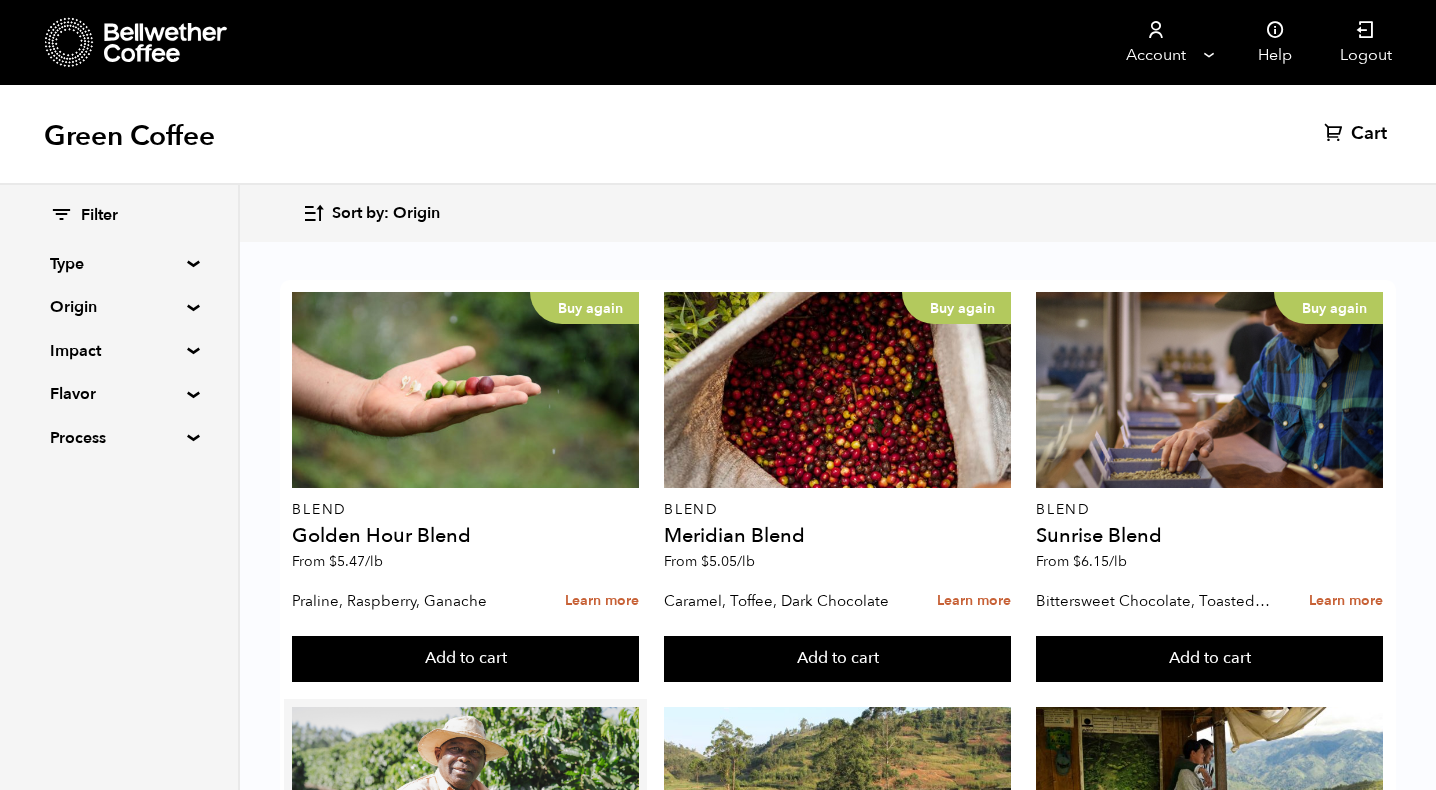 click on "Add to cart" at bounding box center (465, 659) 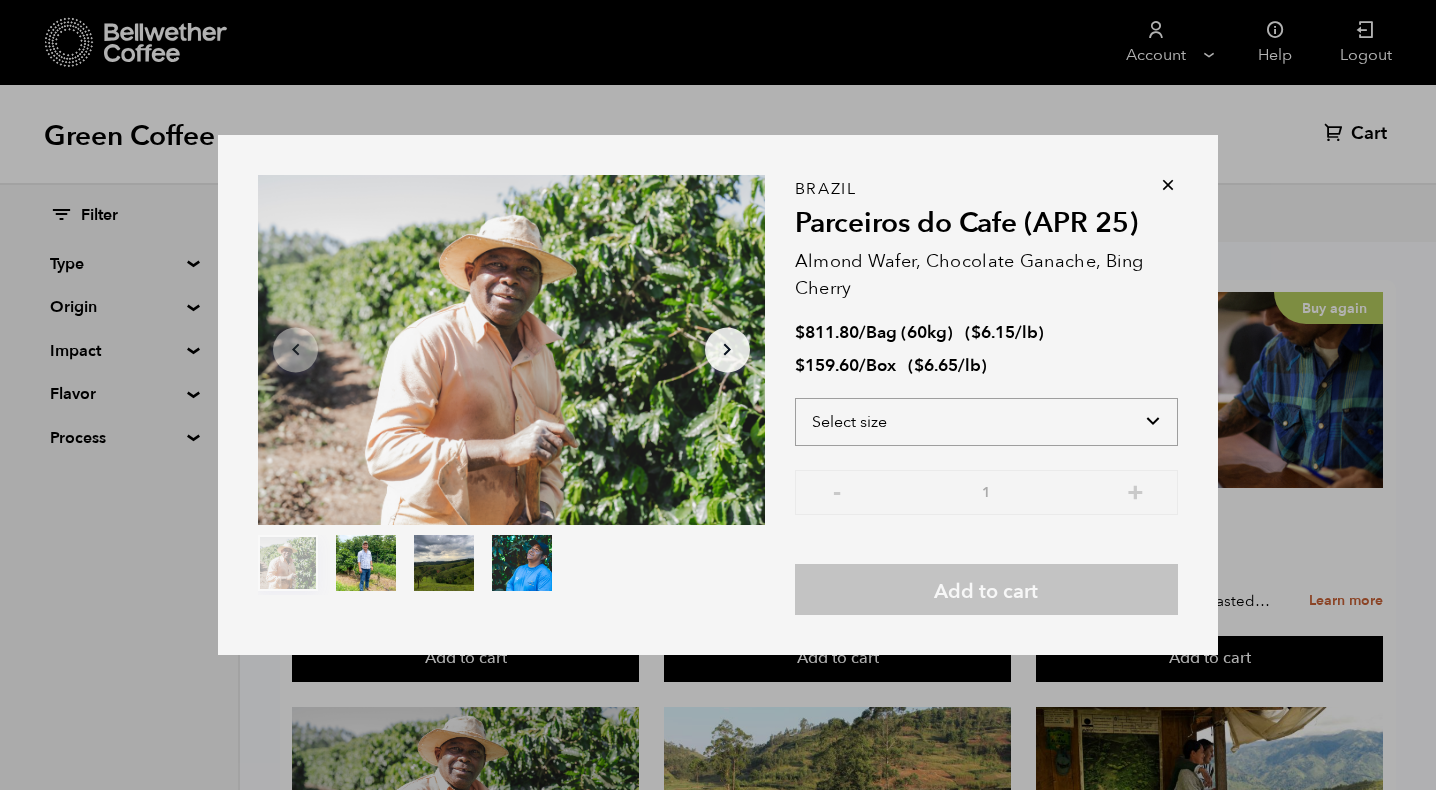 click on "Select size   Bag (60kg) (132 lbs) Box (24 lbs)" at bounding box center [986, 422] 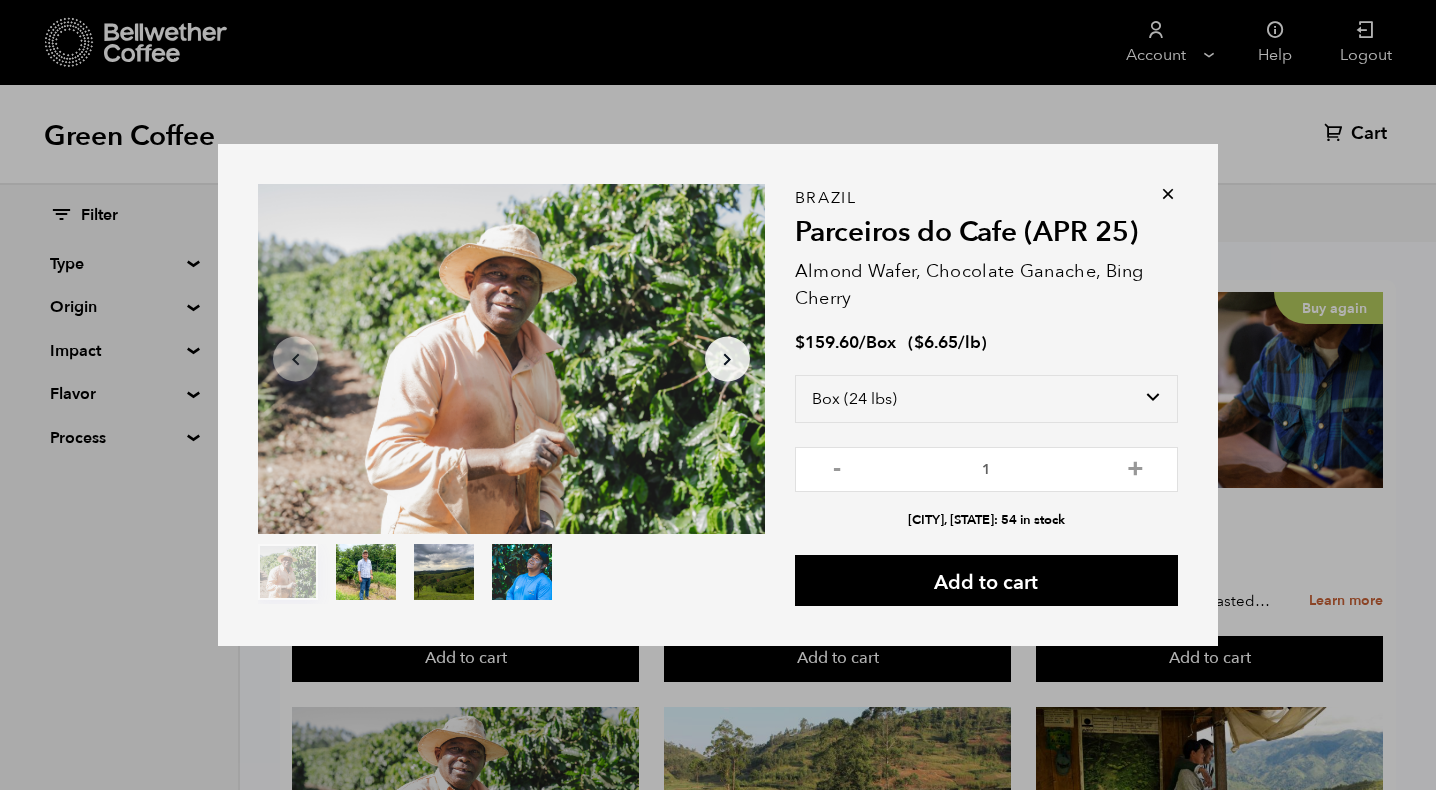 click at bounding box center (1168, 194) 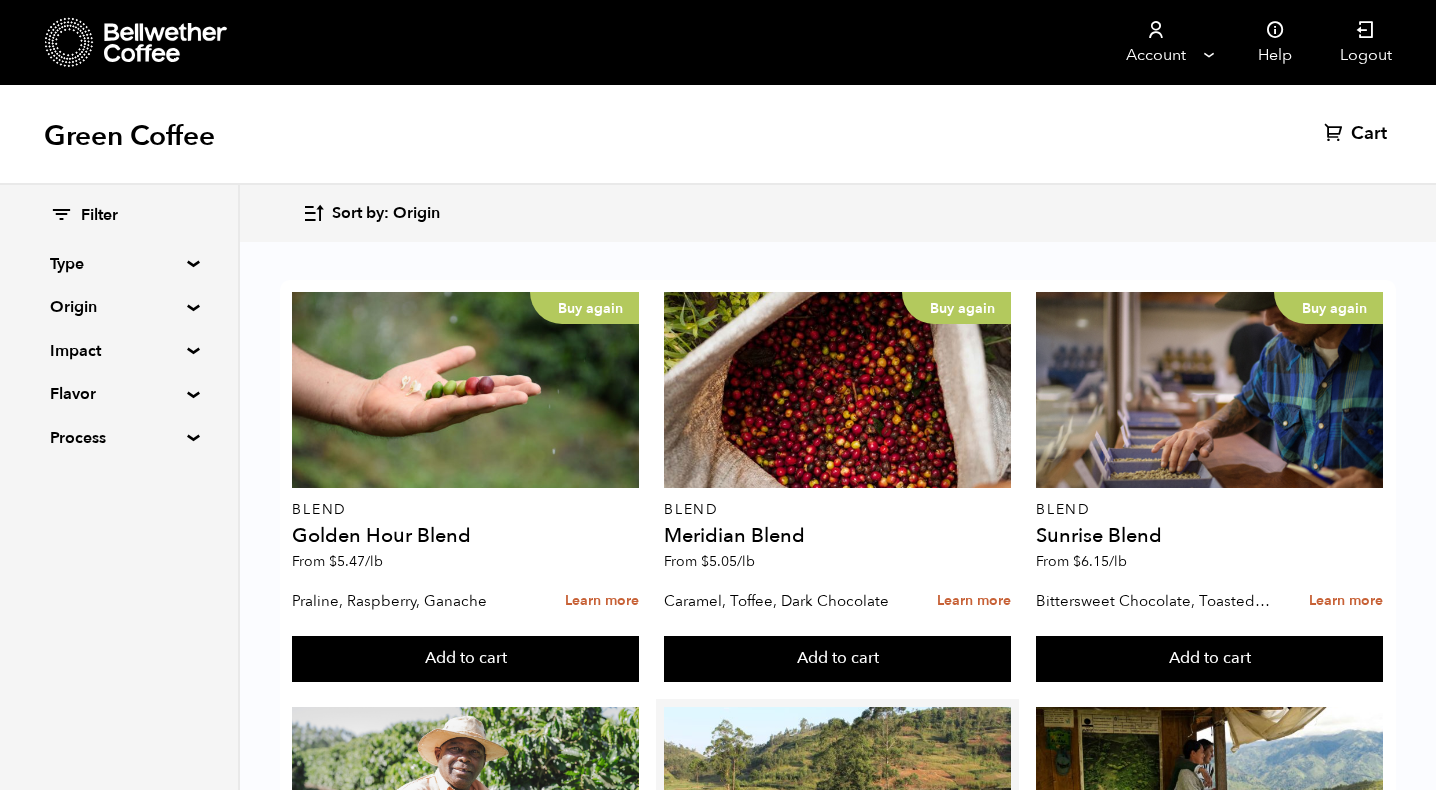 scroll, scrollTop: 0, scrollLeft: 0, axis: both 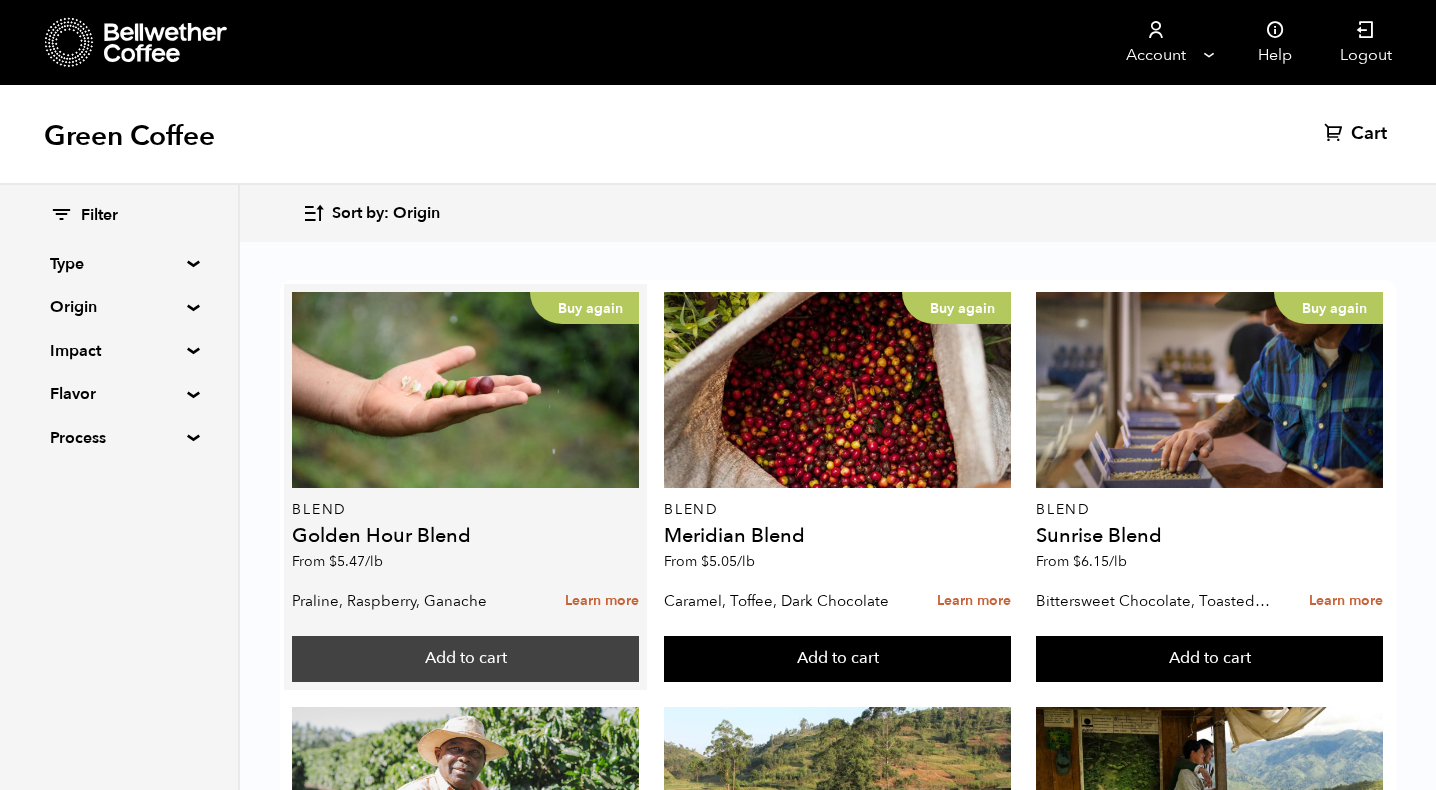 click on "Add to cart" at bounding box center [465, 659] 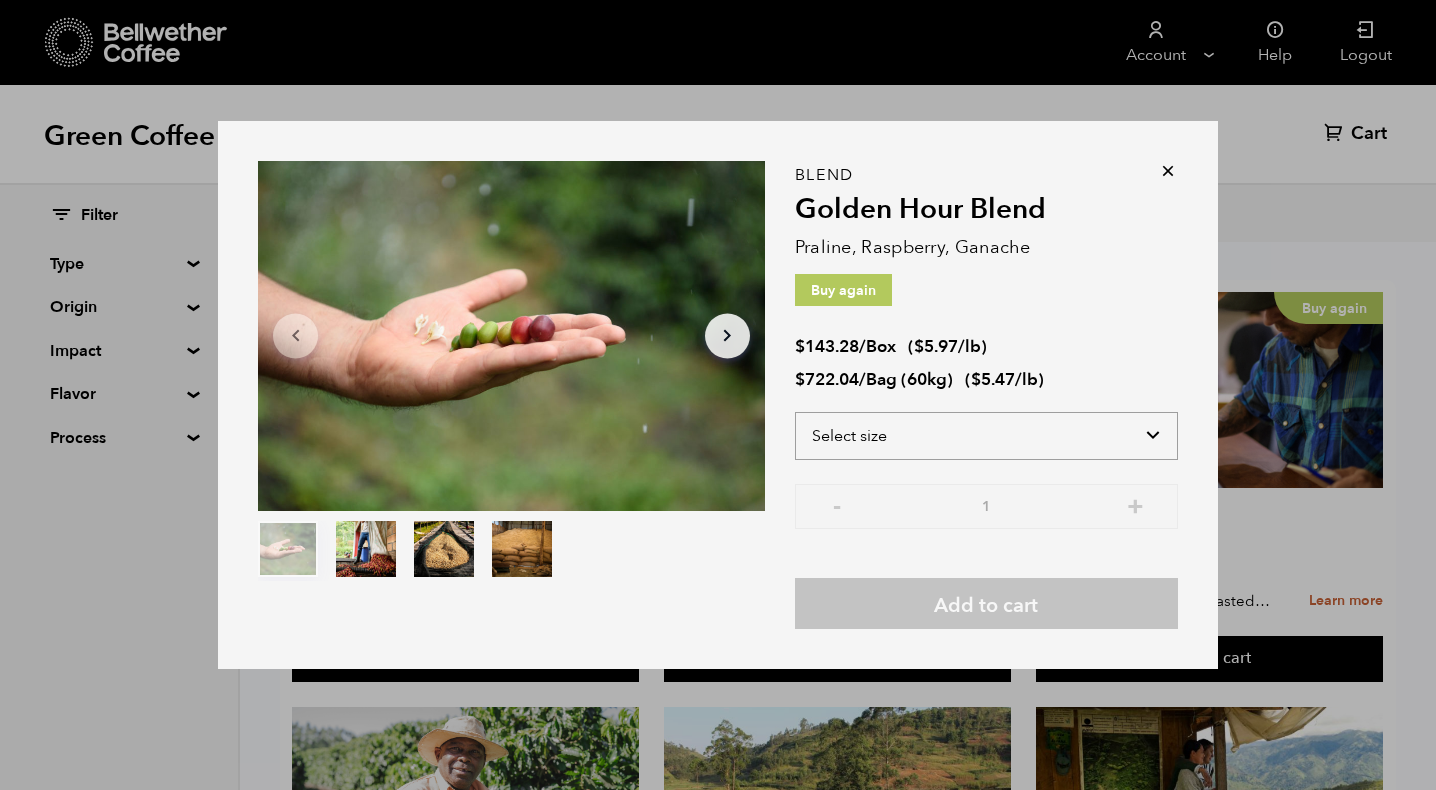 click on "Select size   Bag (60kg) (132 lbs) Box (24 lbs)" at bounding box center [986, 436] 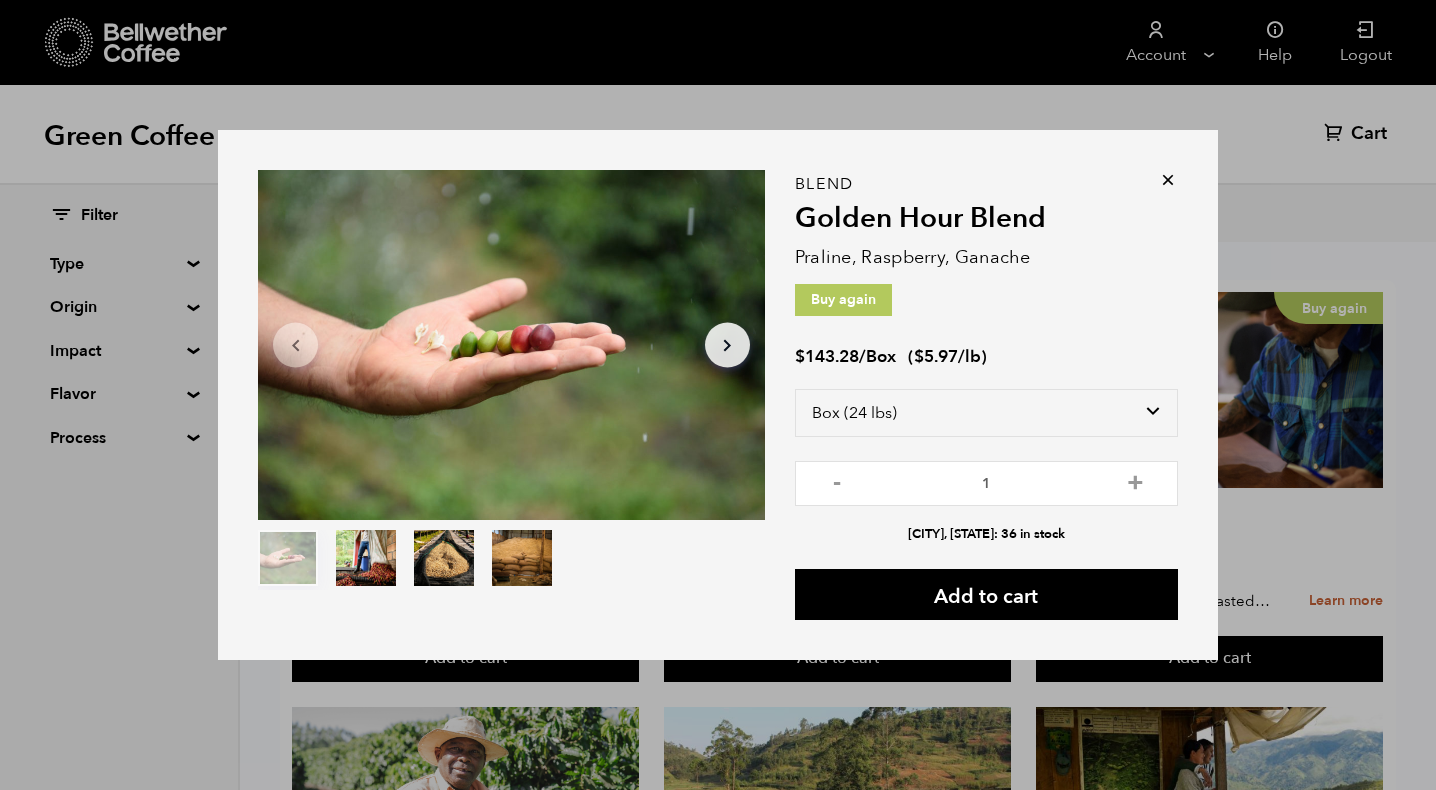 click at bounding box center (1168, 180) 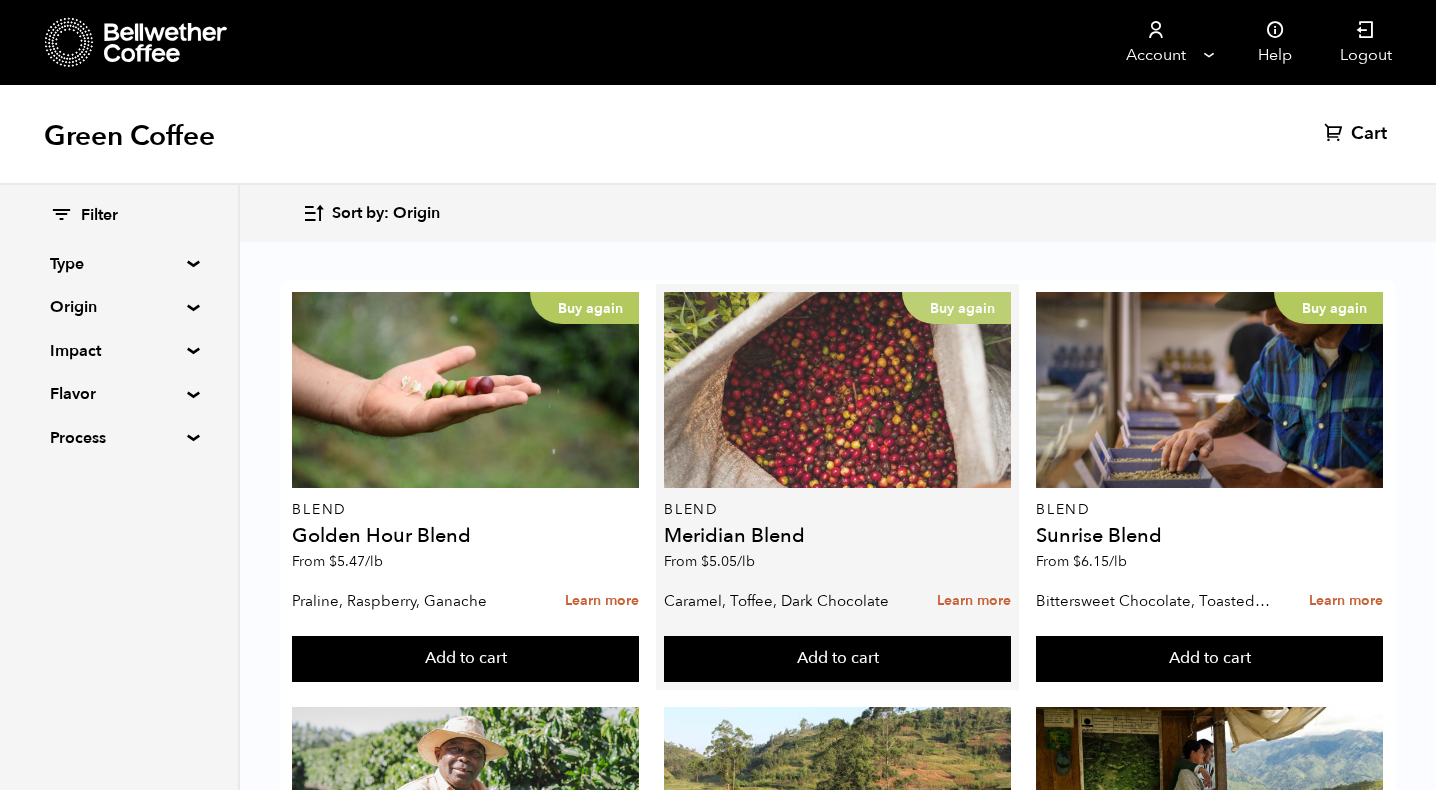 scroll, scrollTop: 14, scrollLeft: 0, axis: vertical 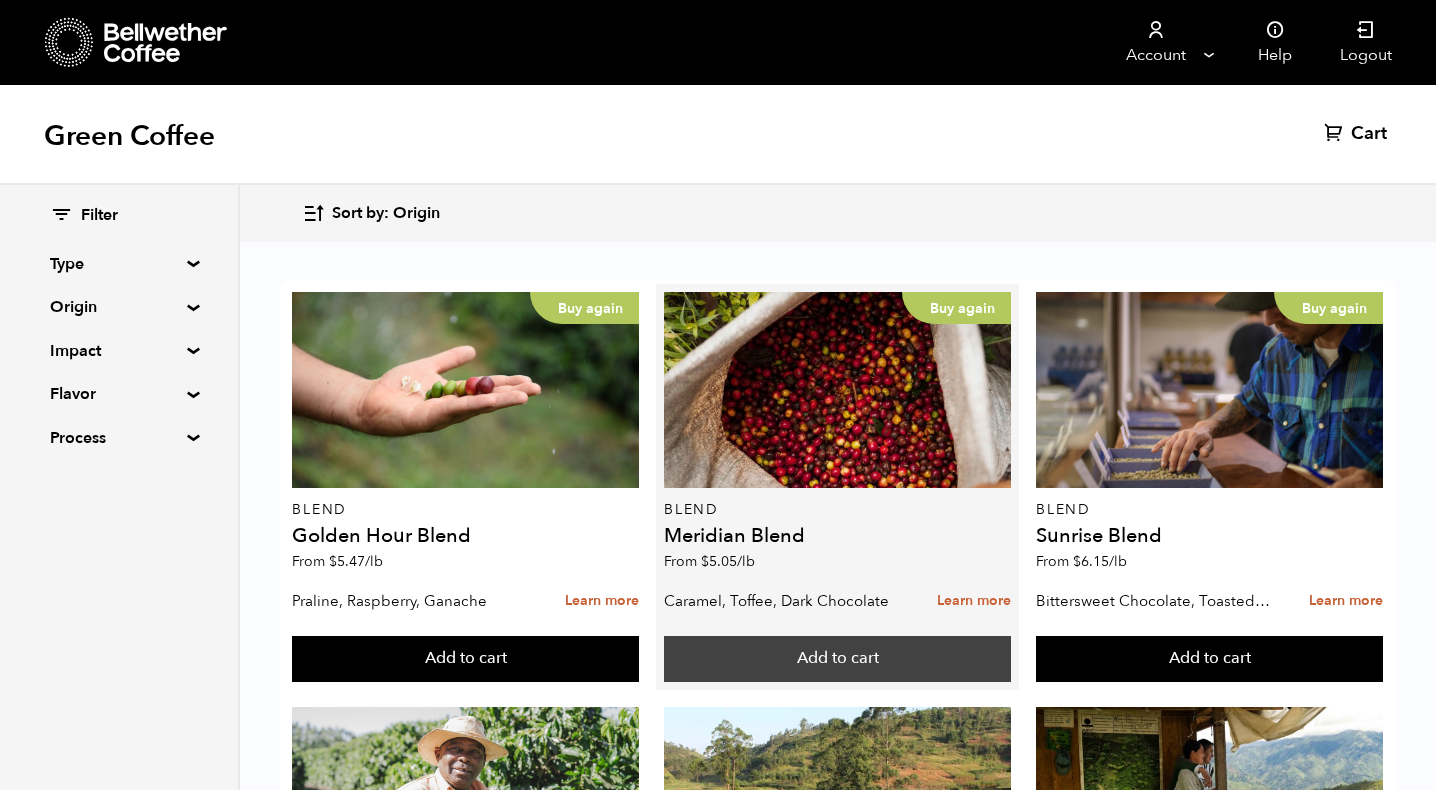 click on "Add to cart" at bounding box center [465, 659] 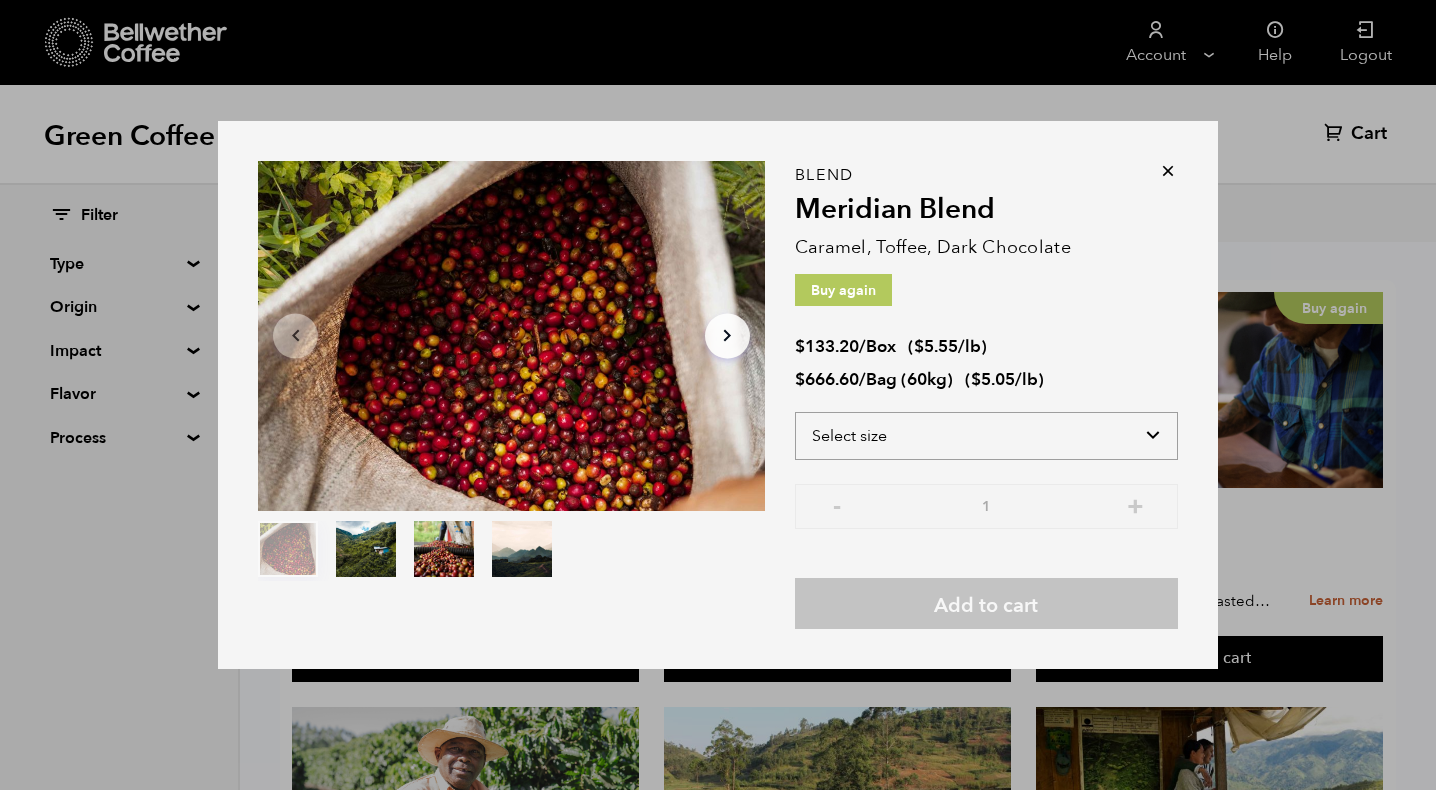 click on "Select size   Bag (60kg) (132 lbs) Box (24 lbs)" at bounding box center [986, 436] 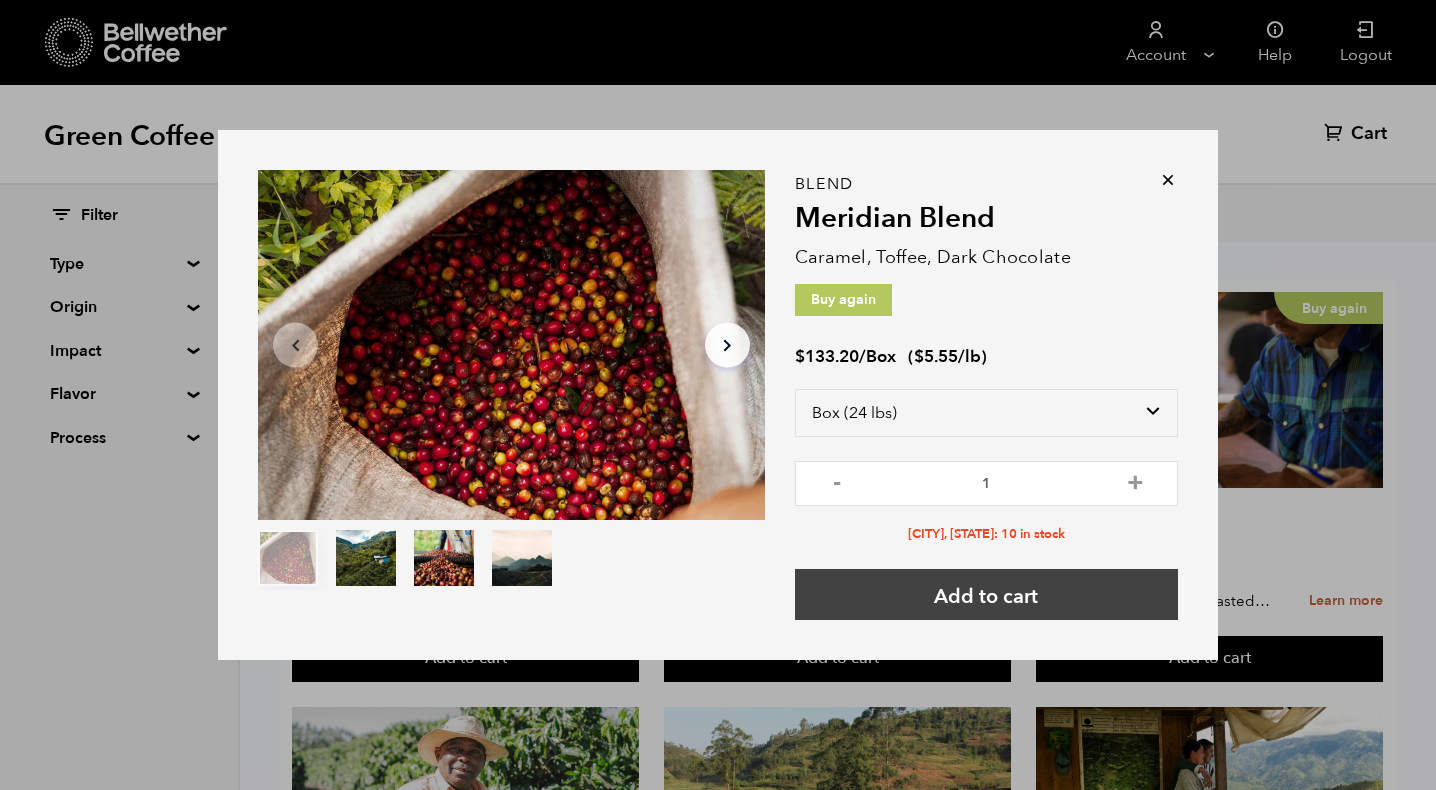click on "Add to cart" at bounding box center [986, 594] 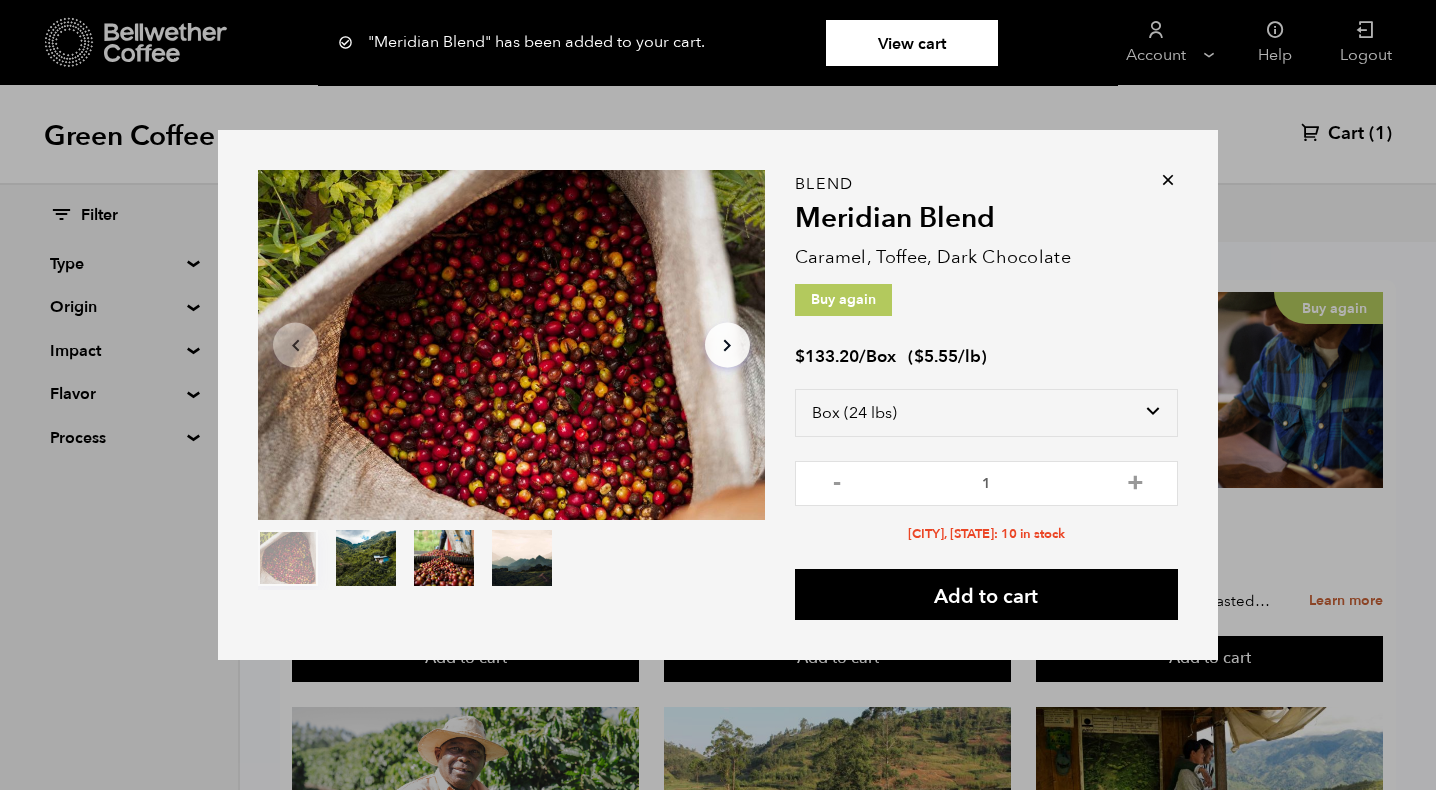 click at bounding box center (1168, 180) 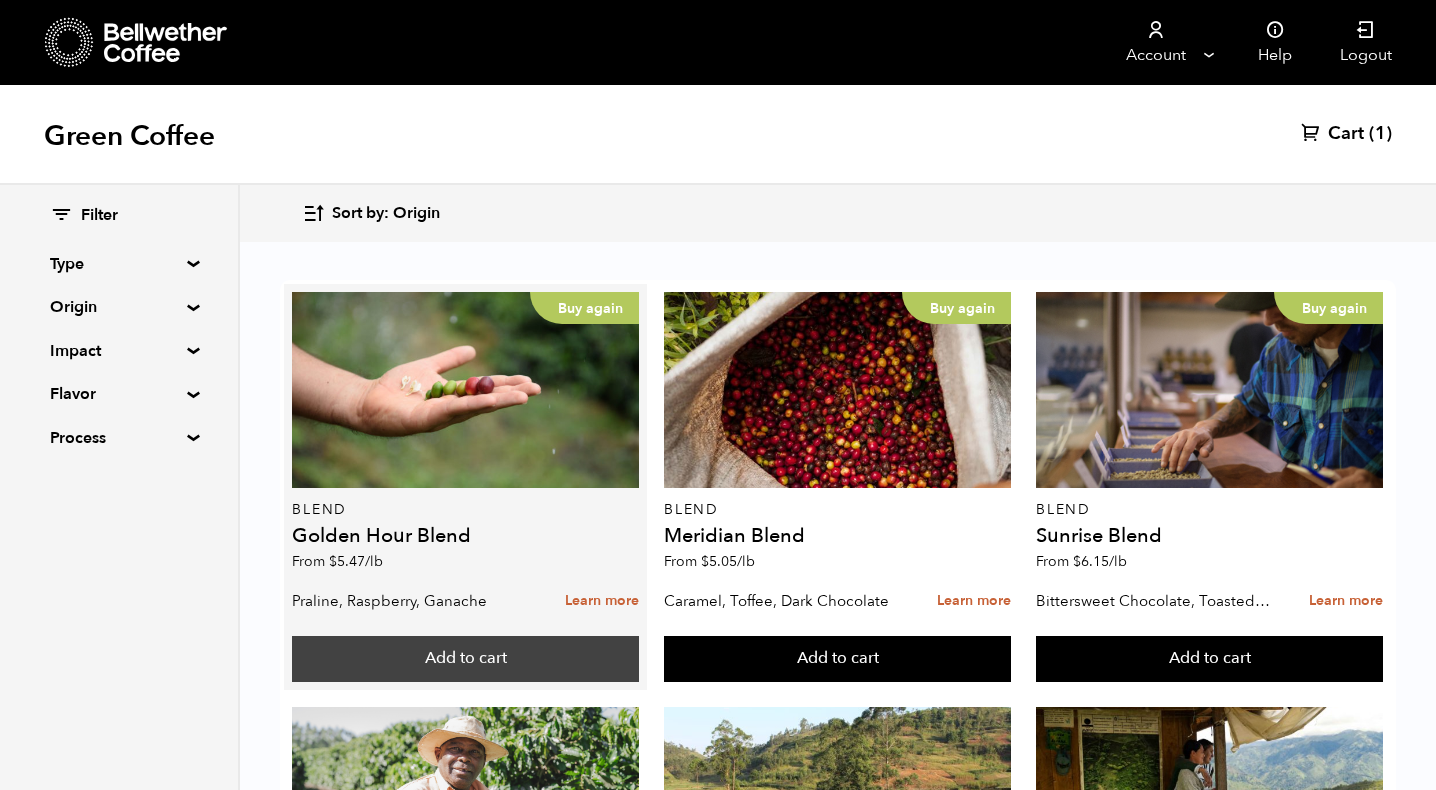 click on "Add to cart" at bounding box center [465, 659] 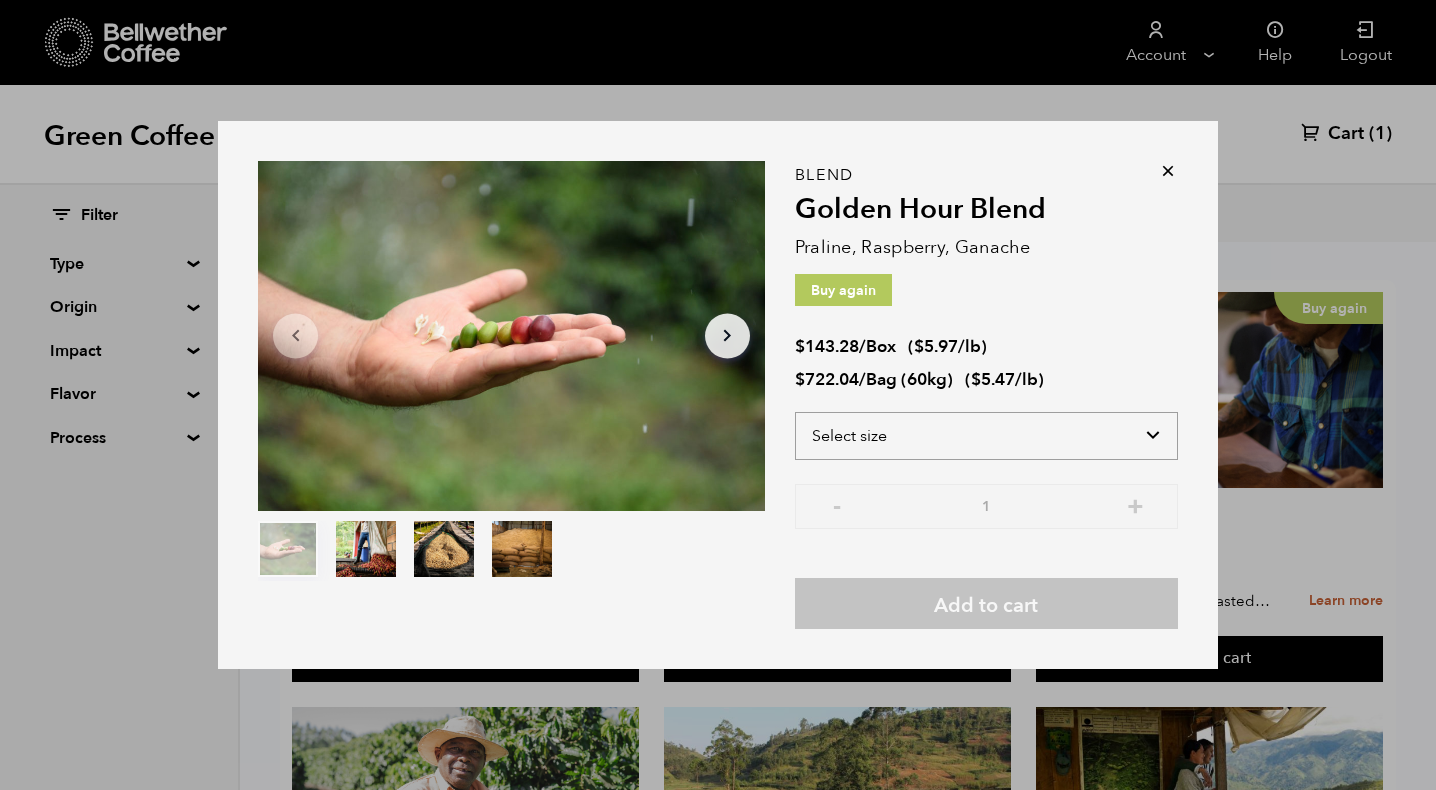 click on "Select size   Bag (60kg) (132 lbs) Box (24 lbs)" at bounding box center (986, 436) 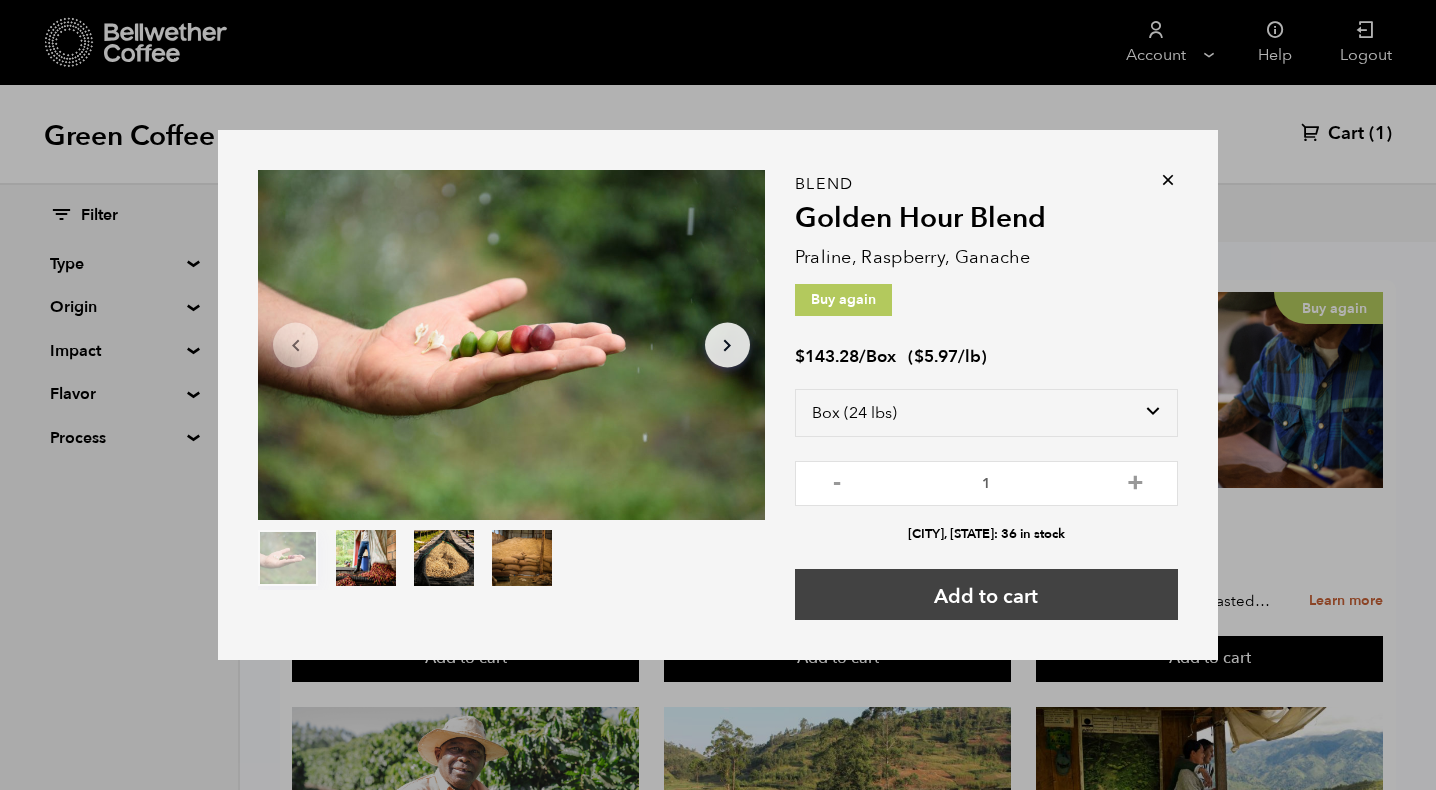 click on "Add to cart" at bounding box center [986, 594] 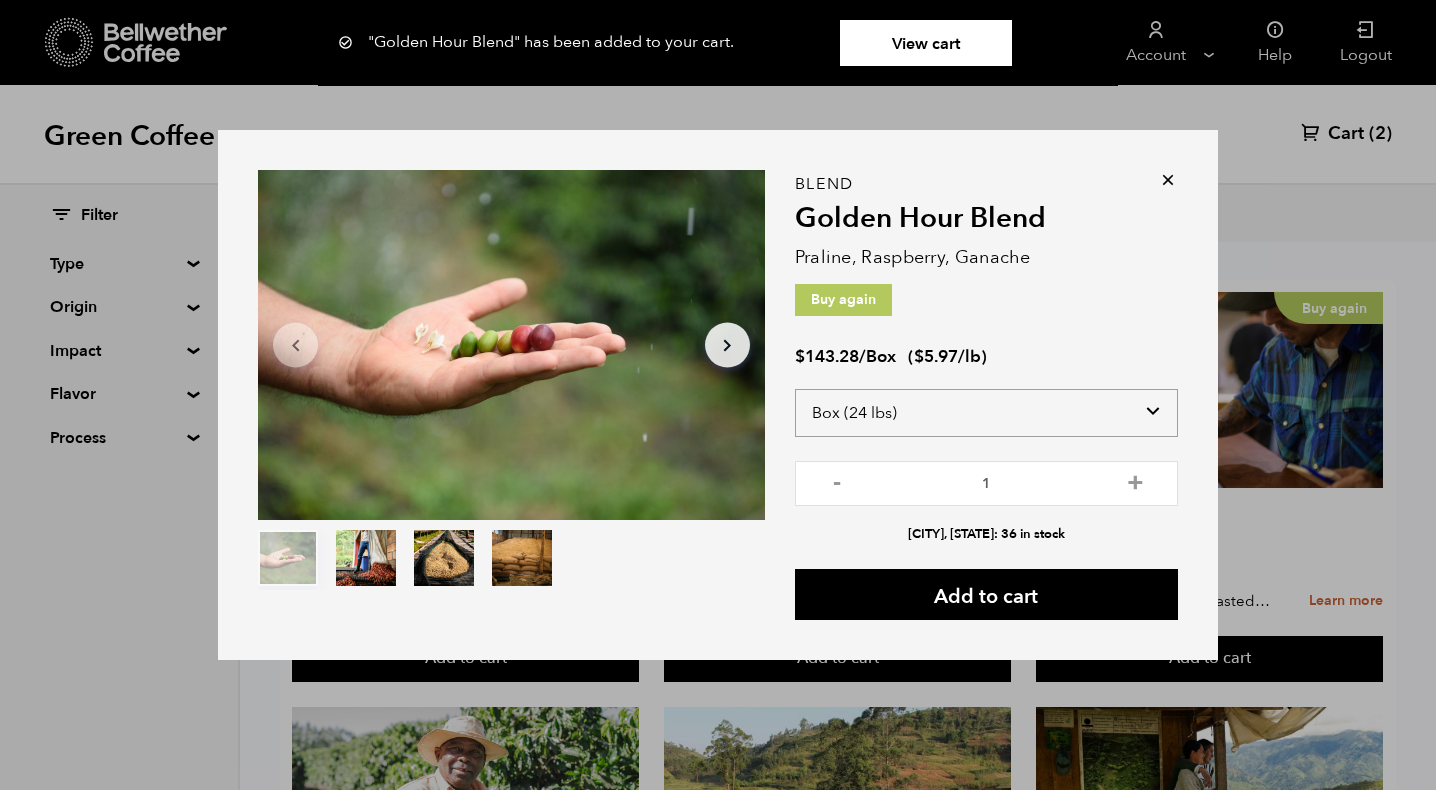 click on "Select size   Bag (60kg) (132 lbs) Box (24 lbs)" at bounding box center (986, 413) 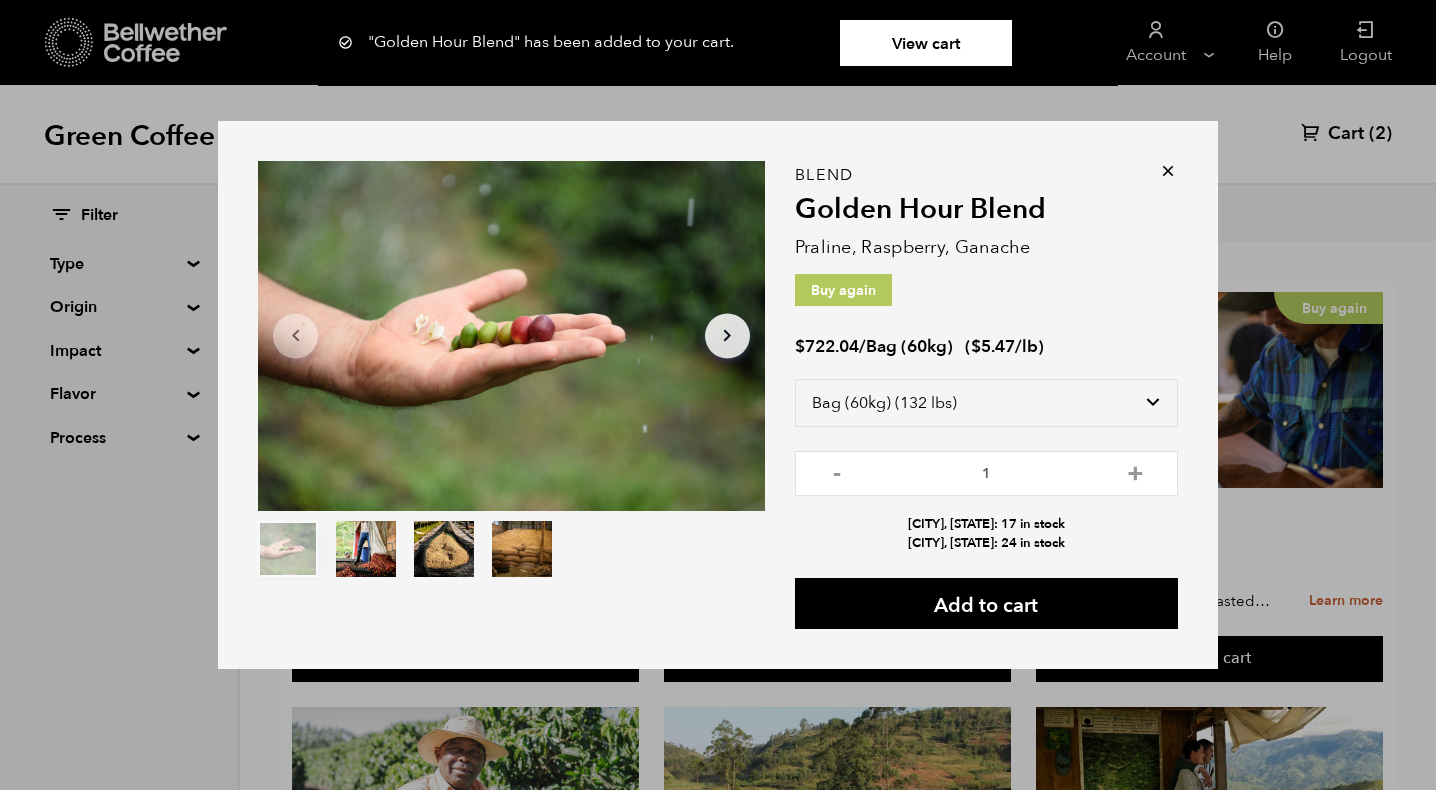 click at bounding box center (1168, 171) 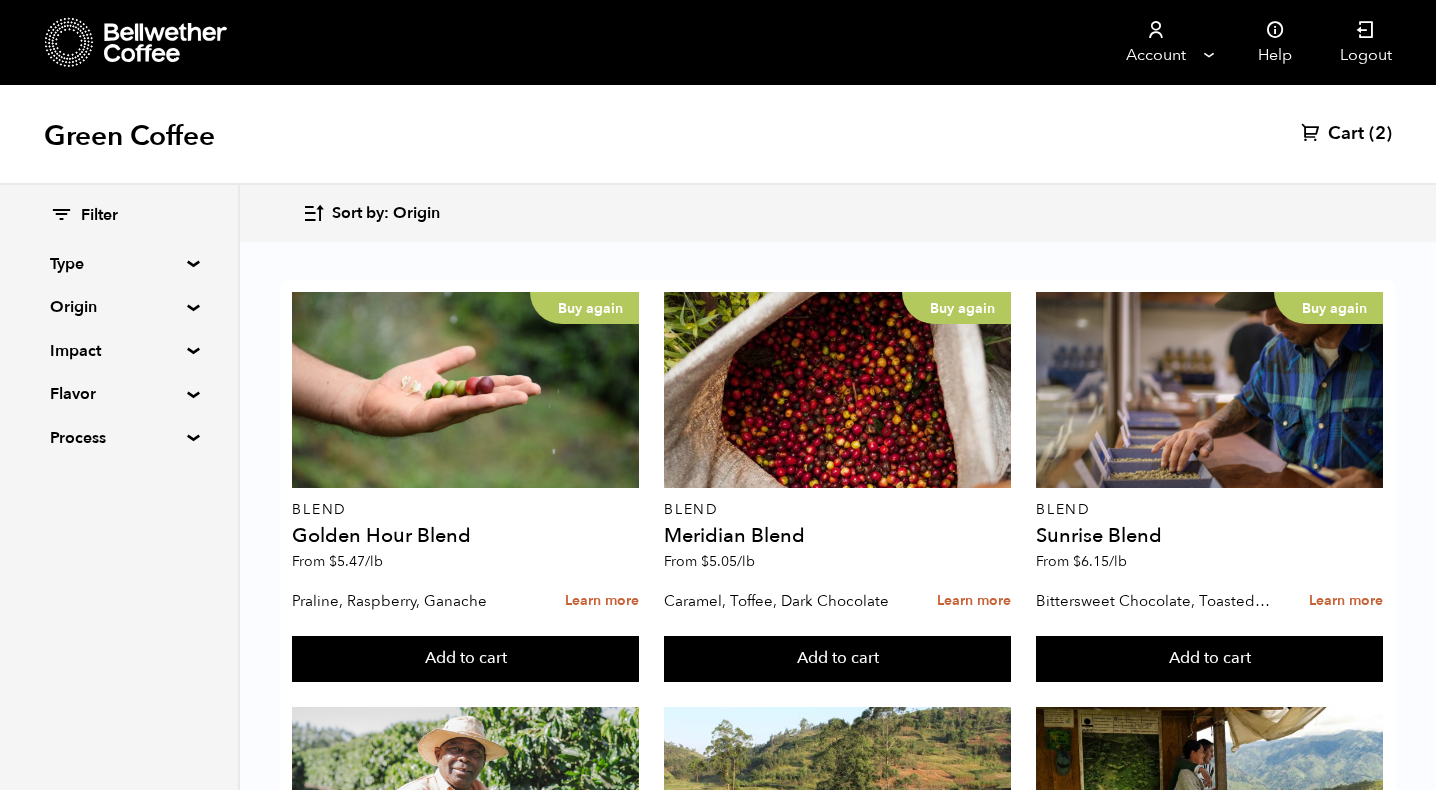 click on "(2)" at bounding box center [1380, 134] 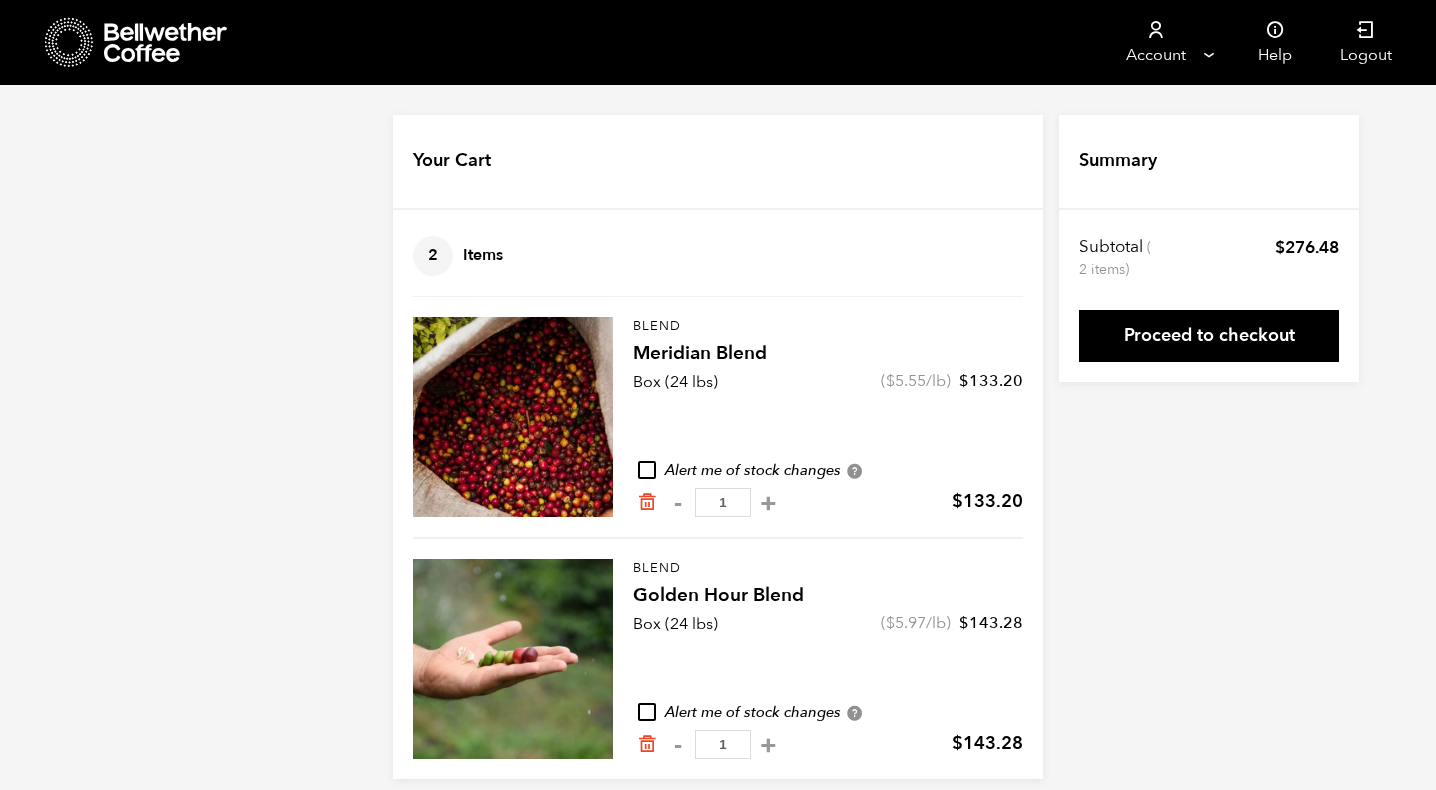 scroll, scrollTop: 0, scrollLeft: 0, axis: both 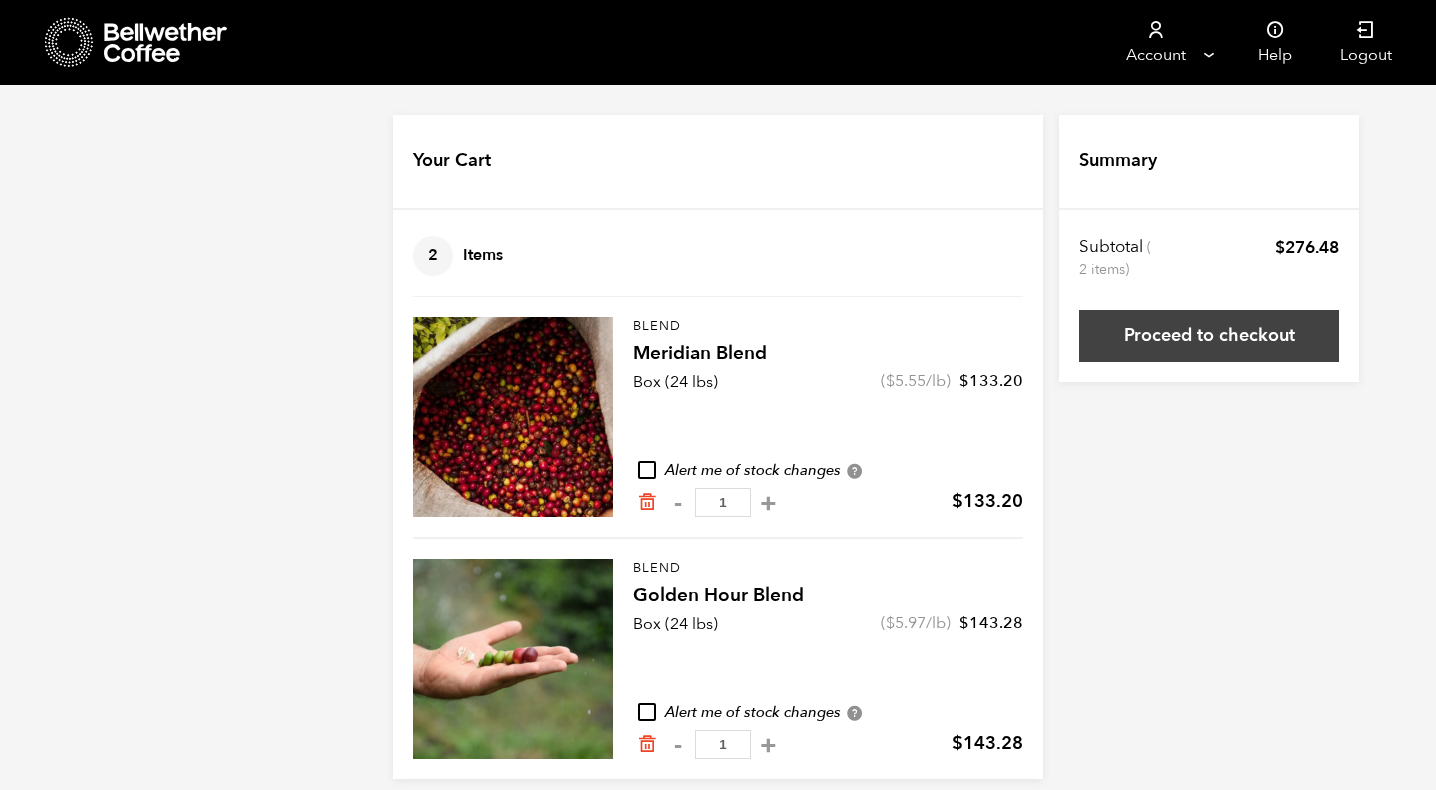 click on "Proceed to checkout" at bounding box center [1209, 336] 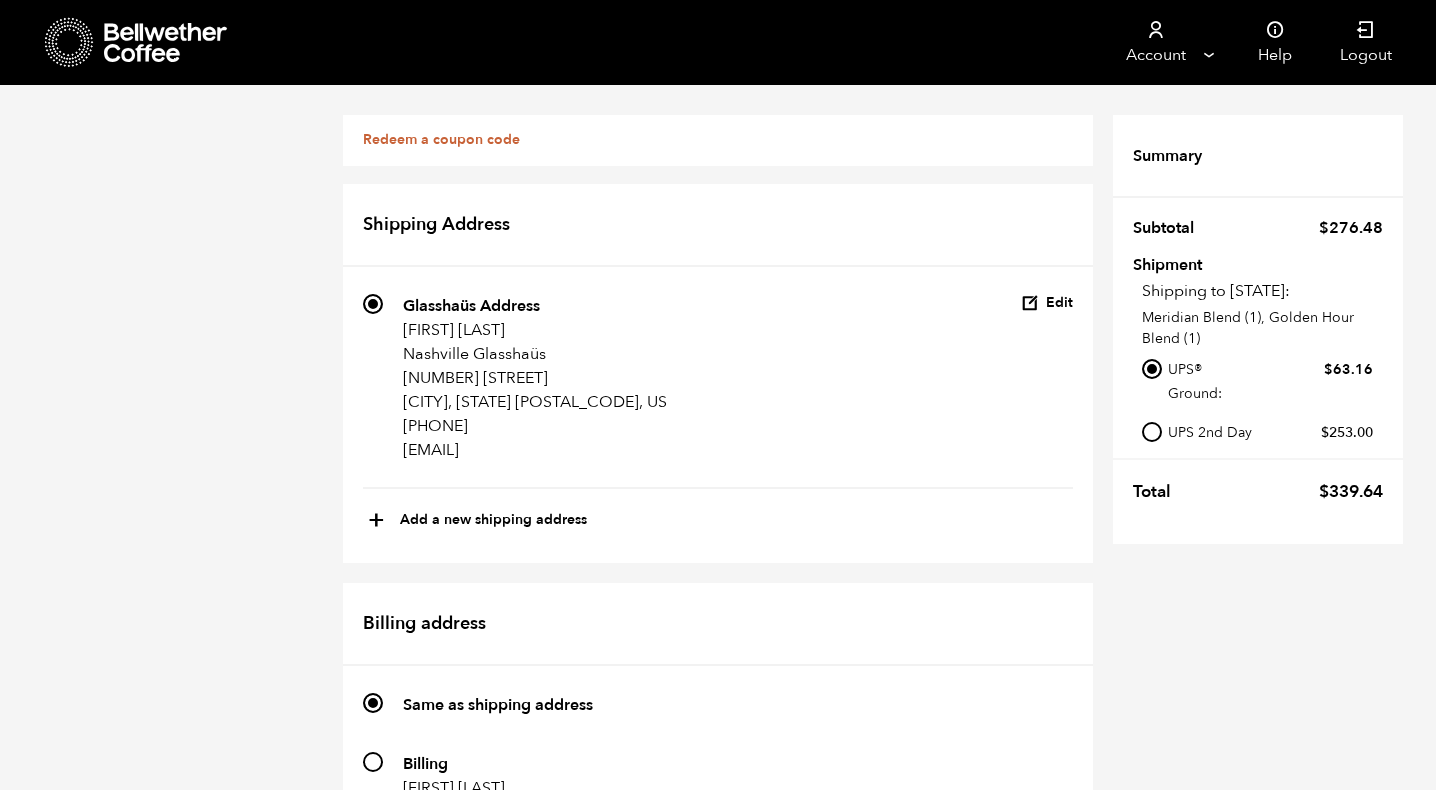scroll, scrollTop: 759, scrollLeft: 0, axis: vertical 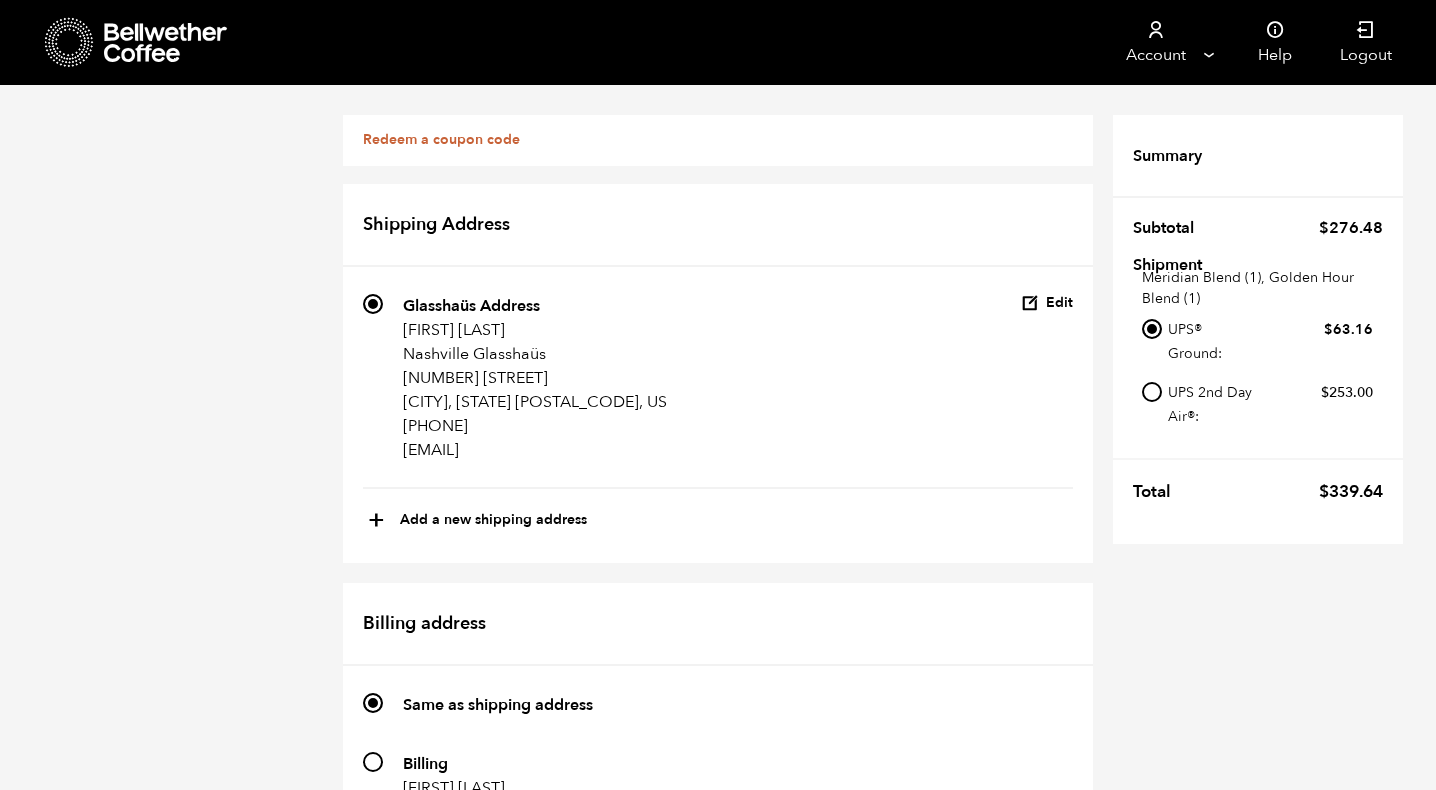 click on "Place order" at bounding box center [1031, 2264] 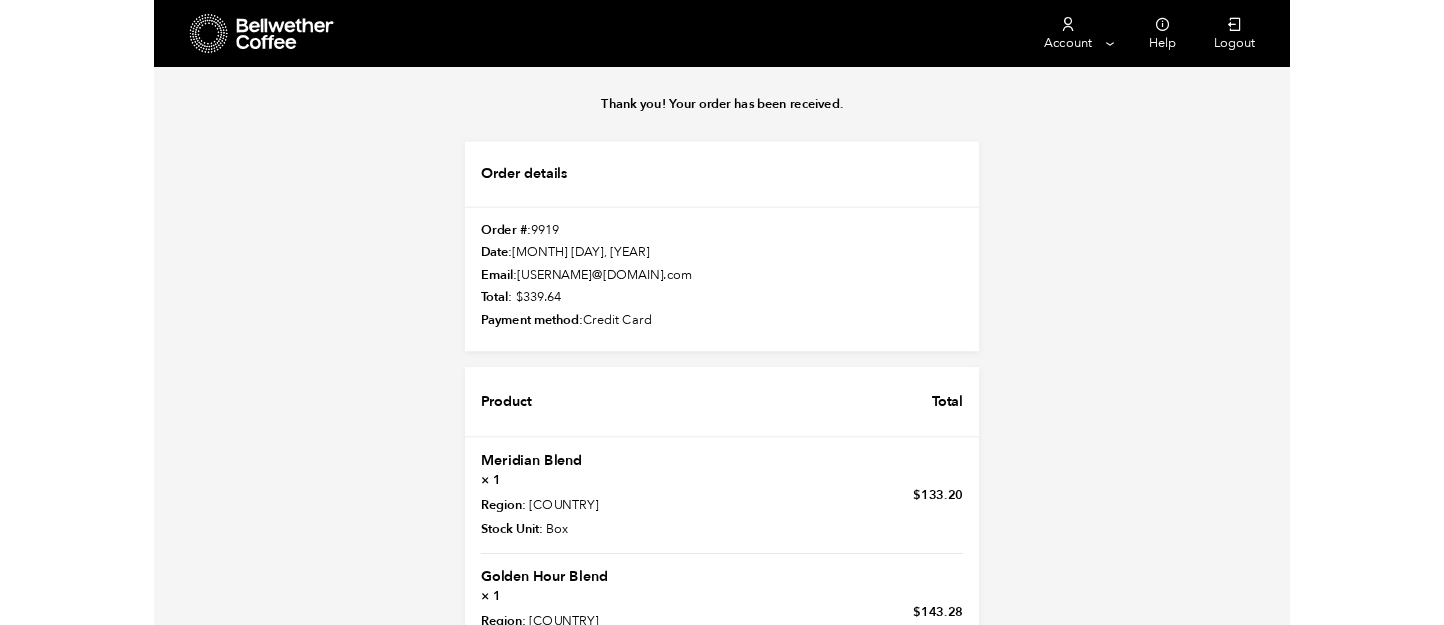 scroll, scrollTop: 0, scrollLeft: 0, axis: both 